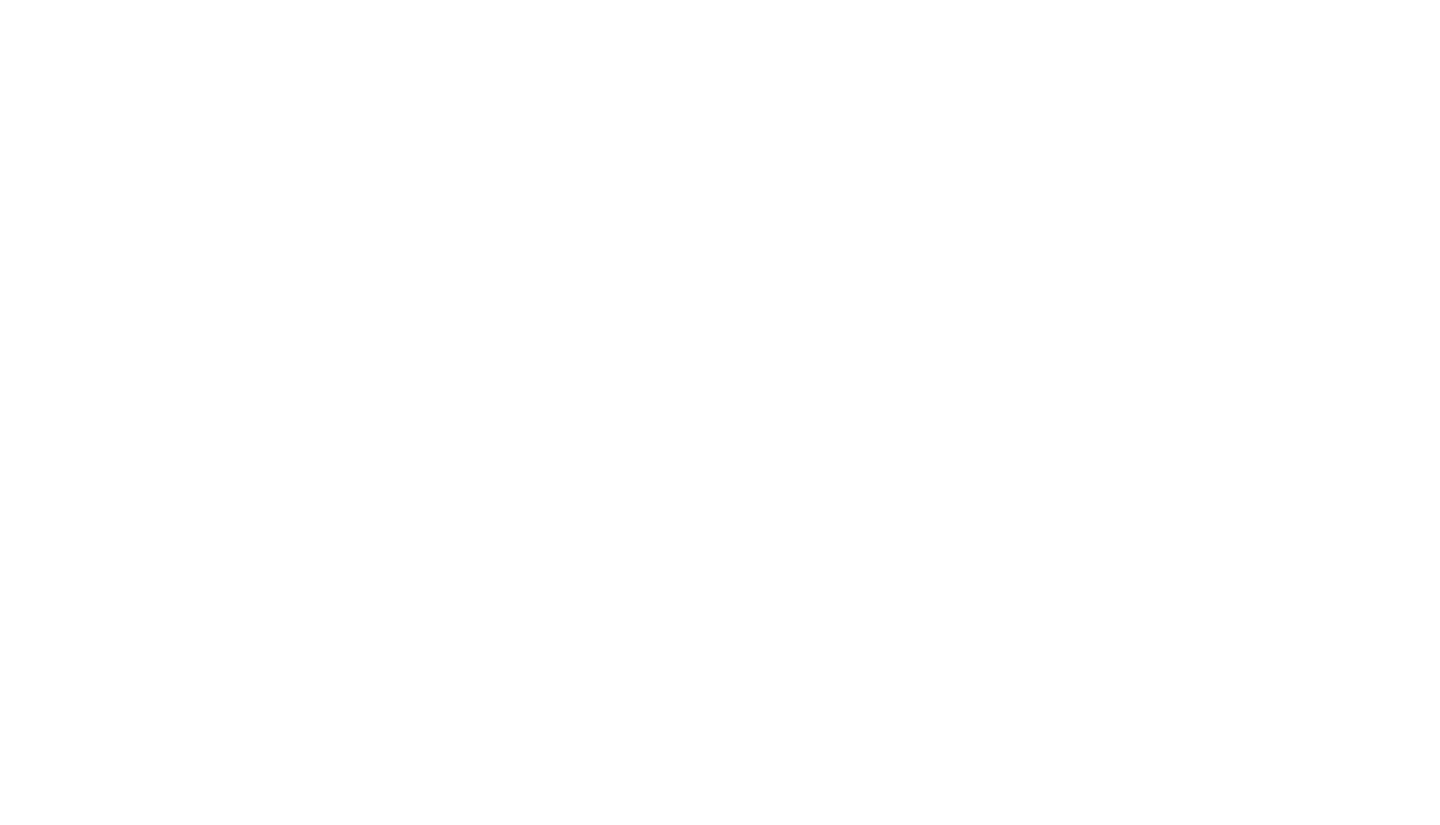 scroll, scrollTop: 0, scrollLeft: 0, axis: both 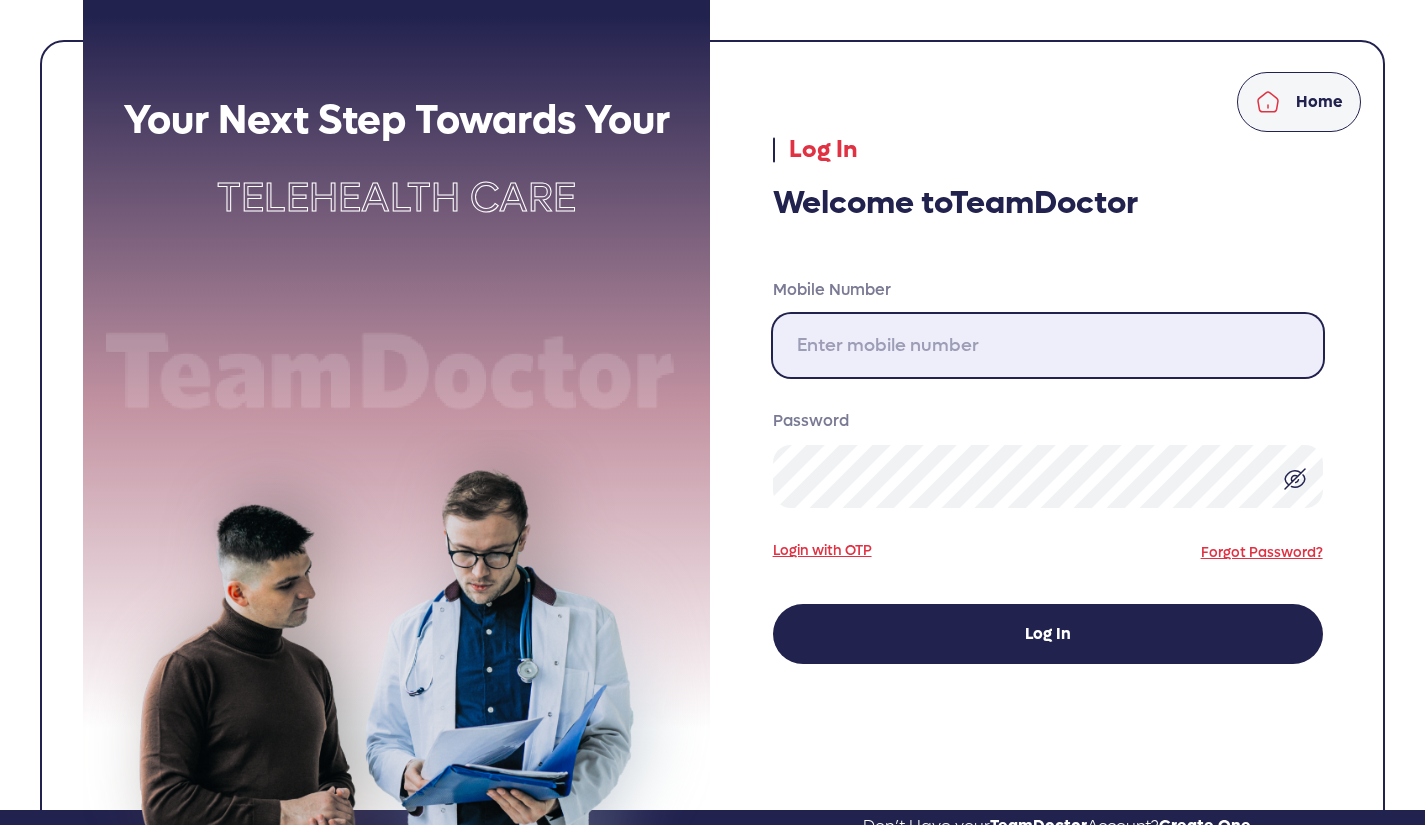 type on "[PHONE]" 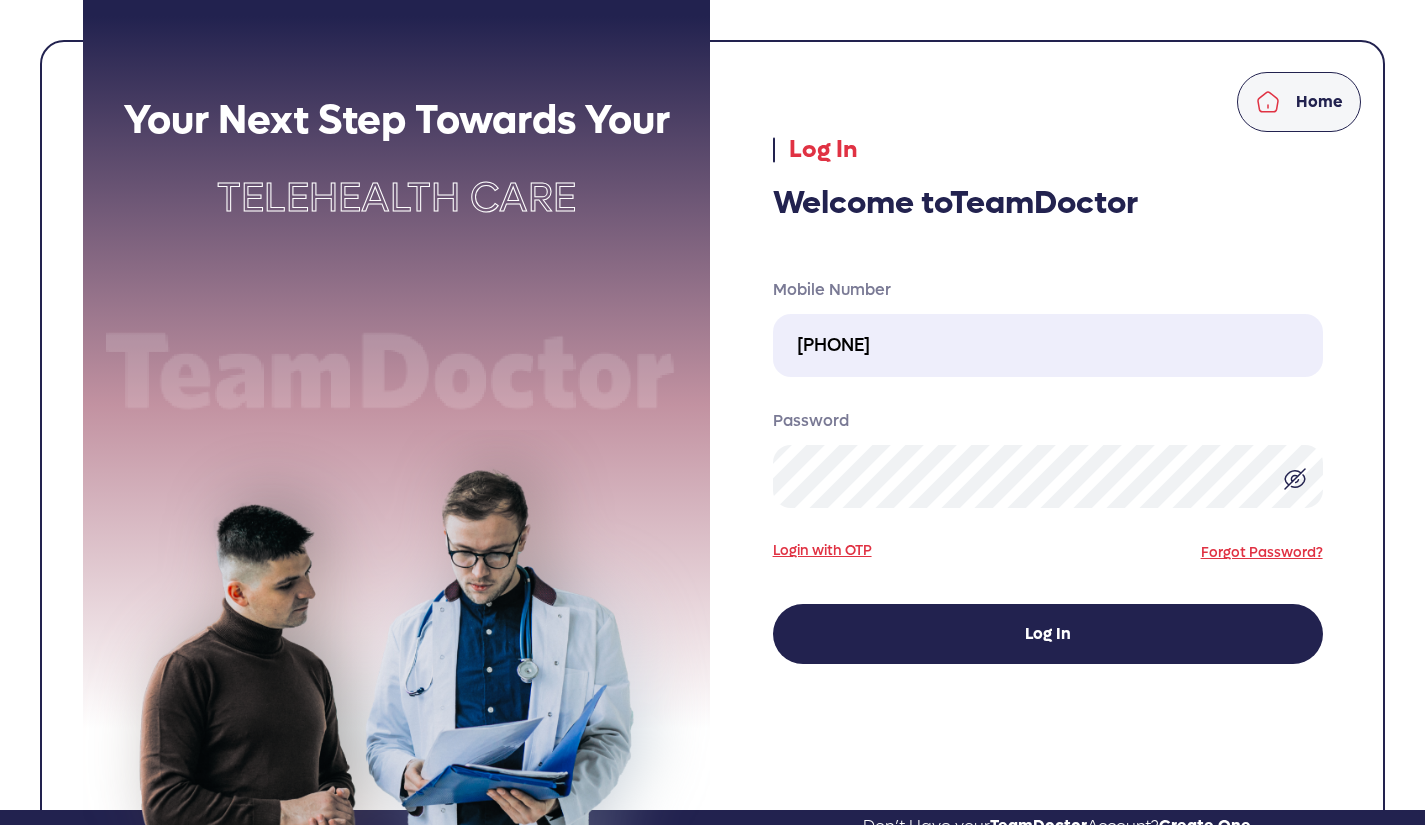 click on "Log In" at bounding box center [1048, 634] 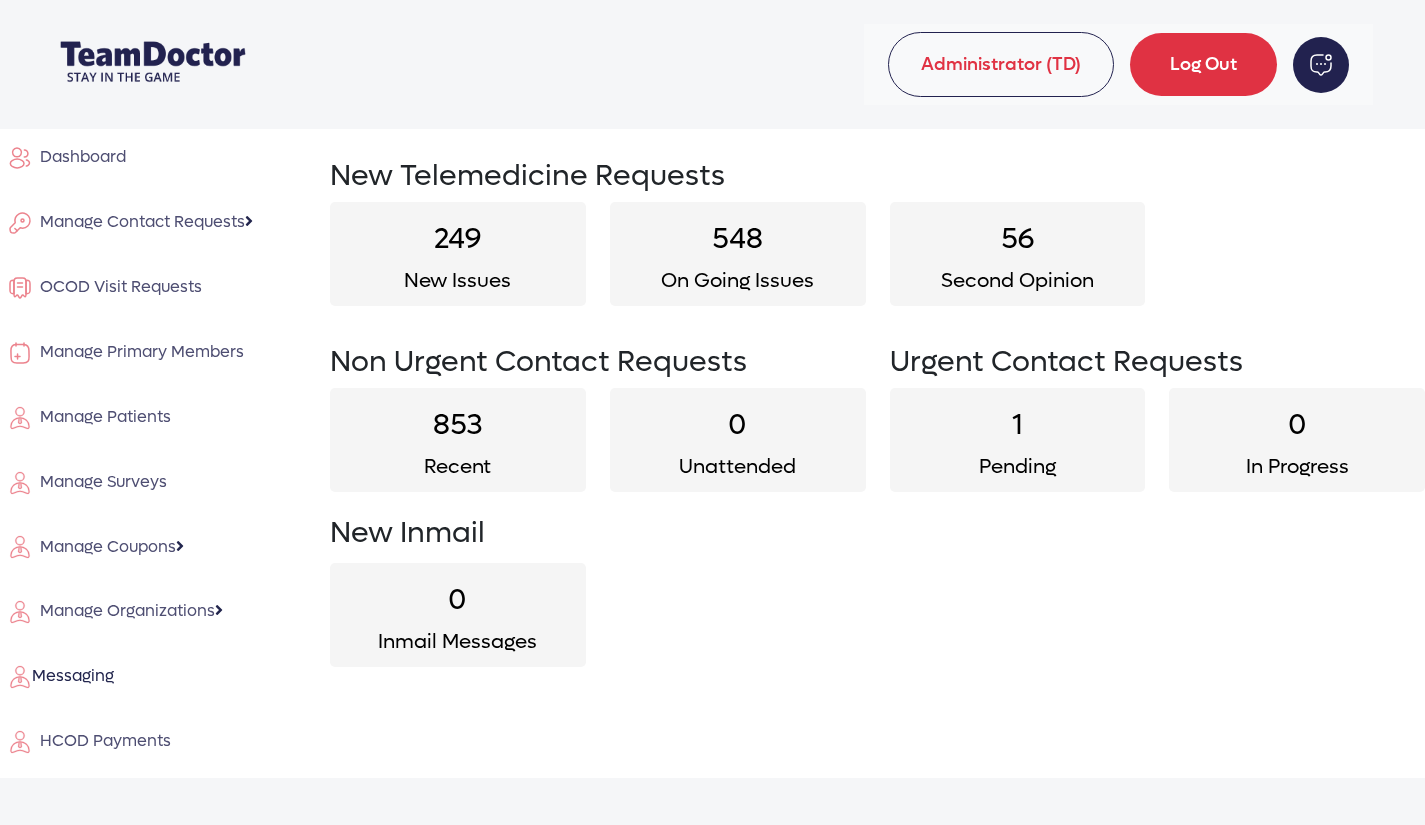 click on "1" at bounding box center (1018, 425) 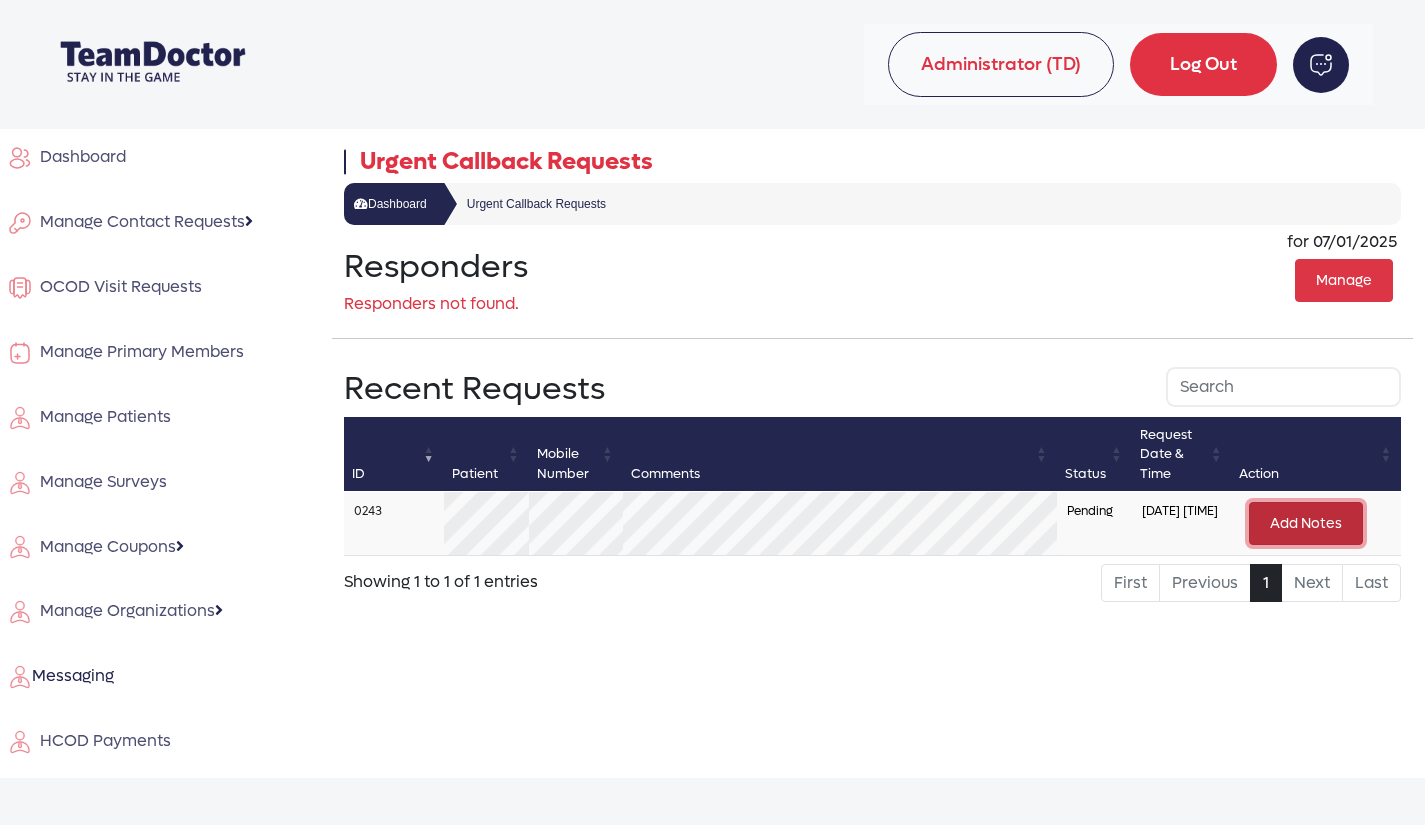 click on "Add Notes" at bounding box center [1306, 523] 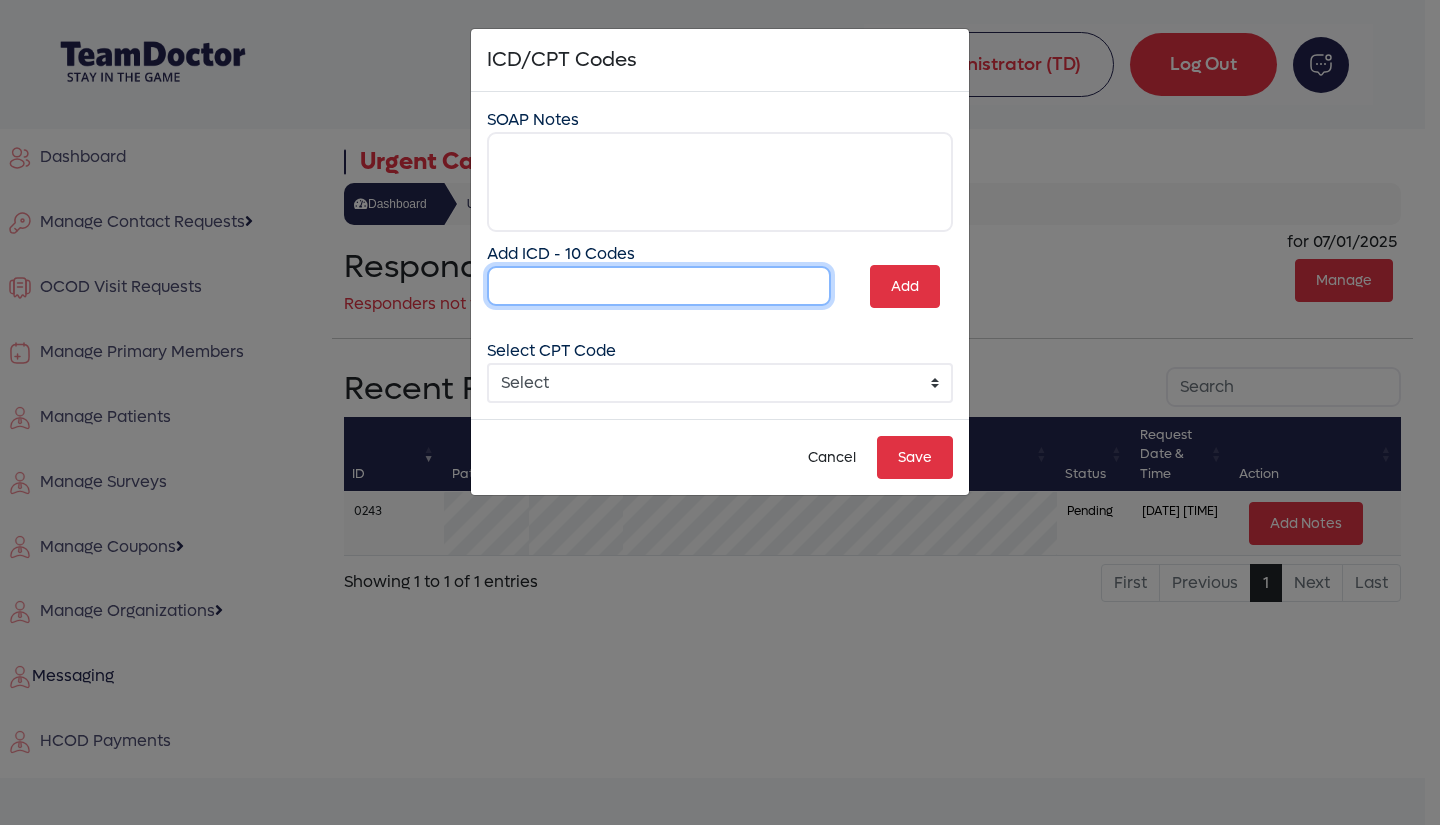 click at bounding box center [659, 286] 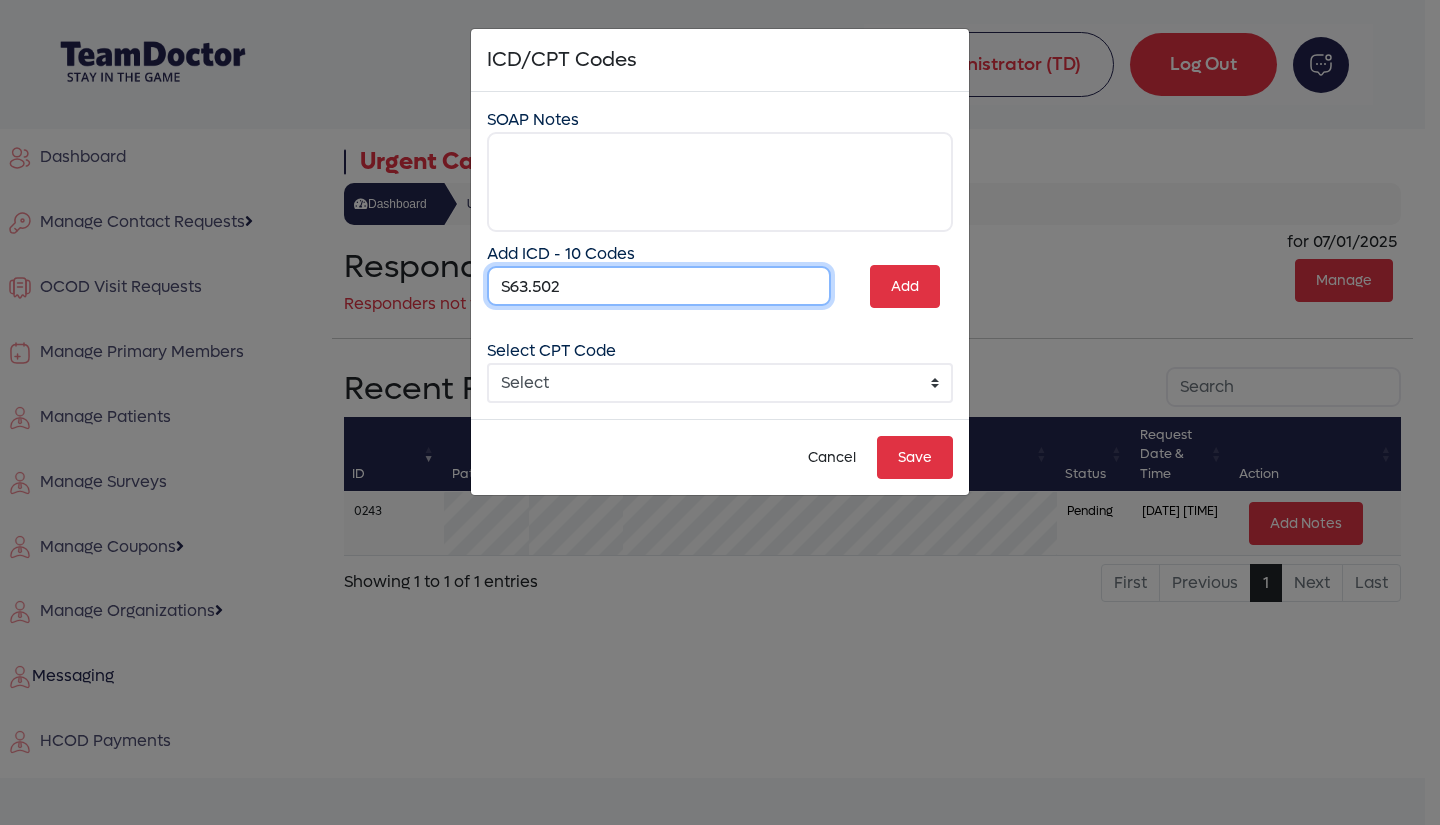 type on "S63.502" 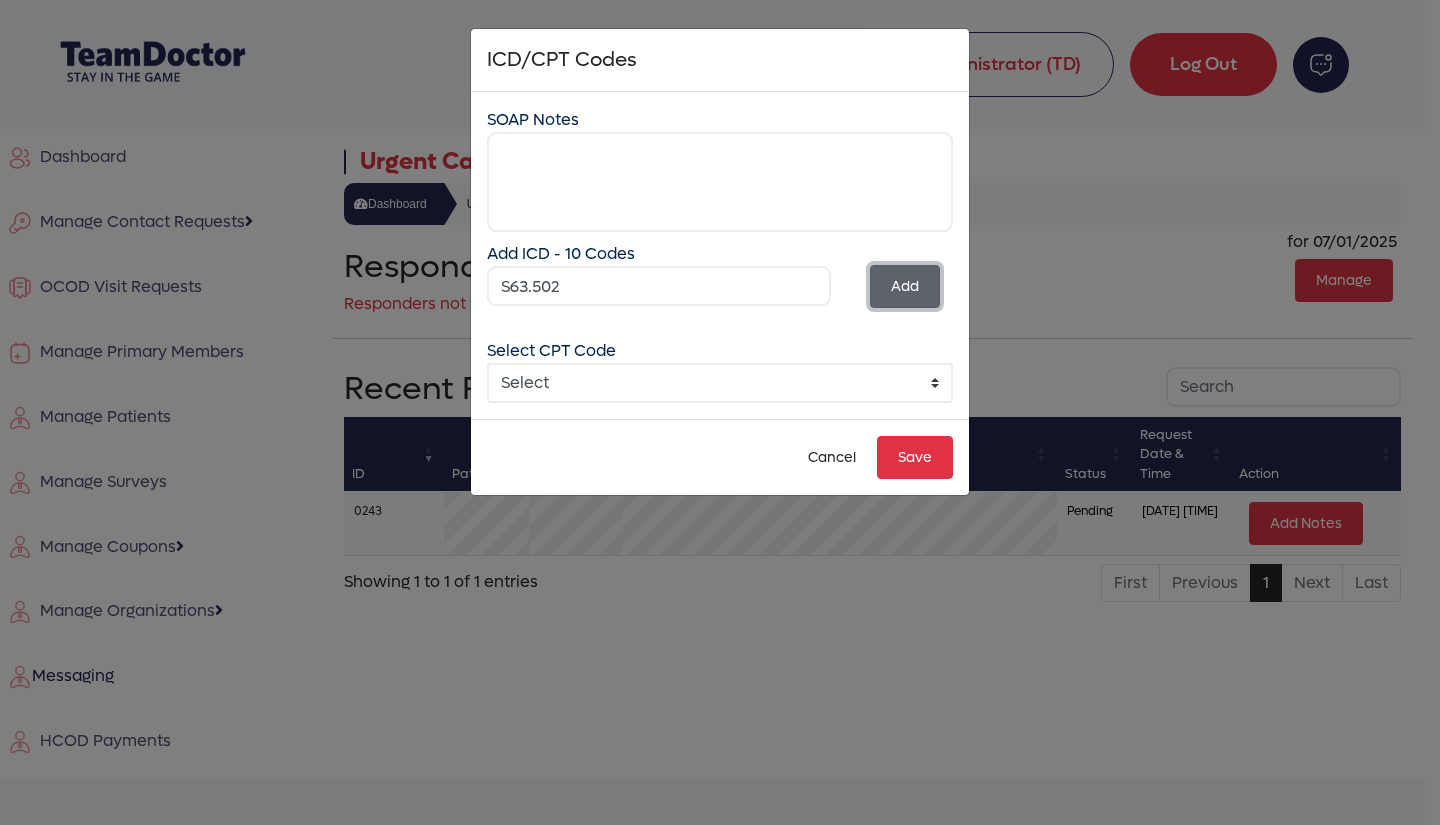 click on "Add" at bounding box center (905, 286) 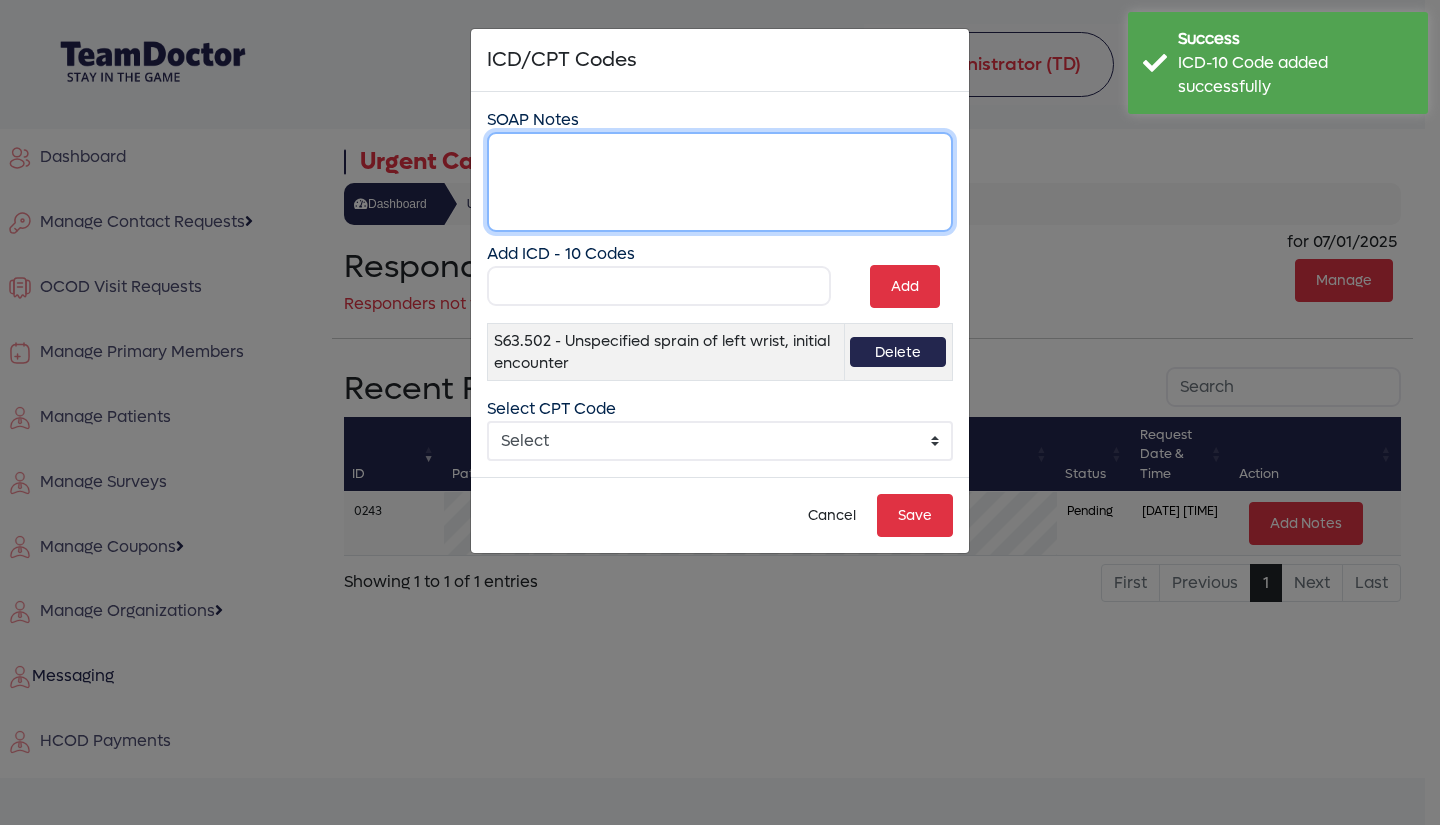 click at bounding box center (720, 182) 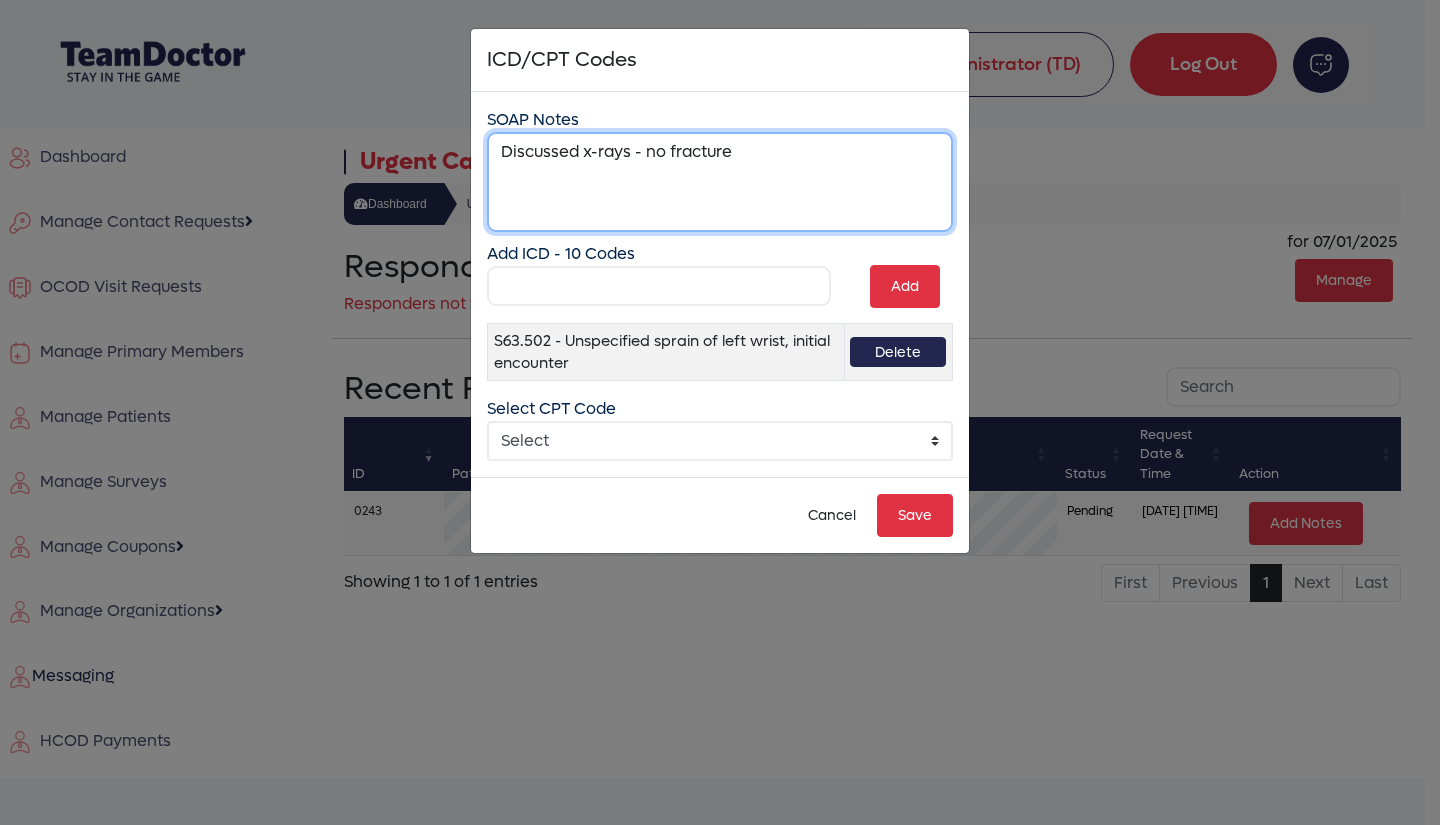 type on "Discussed x-rays - no fracture" 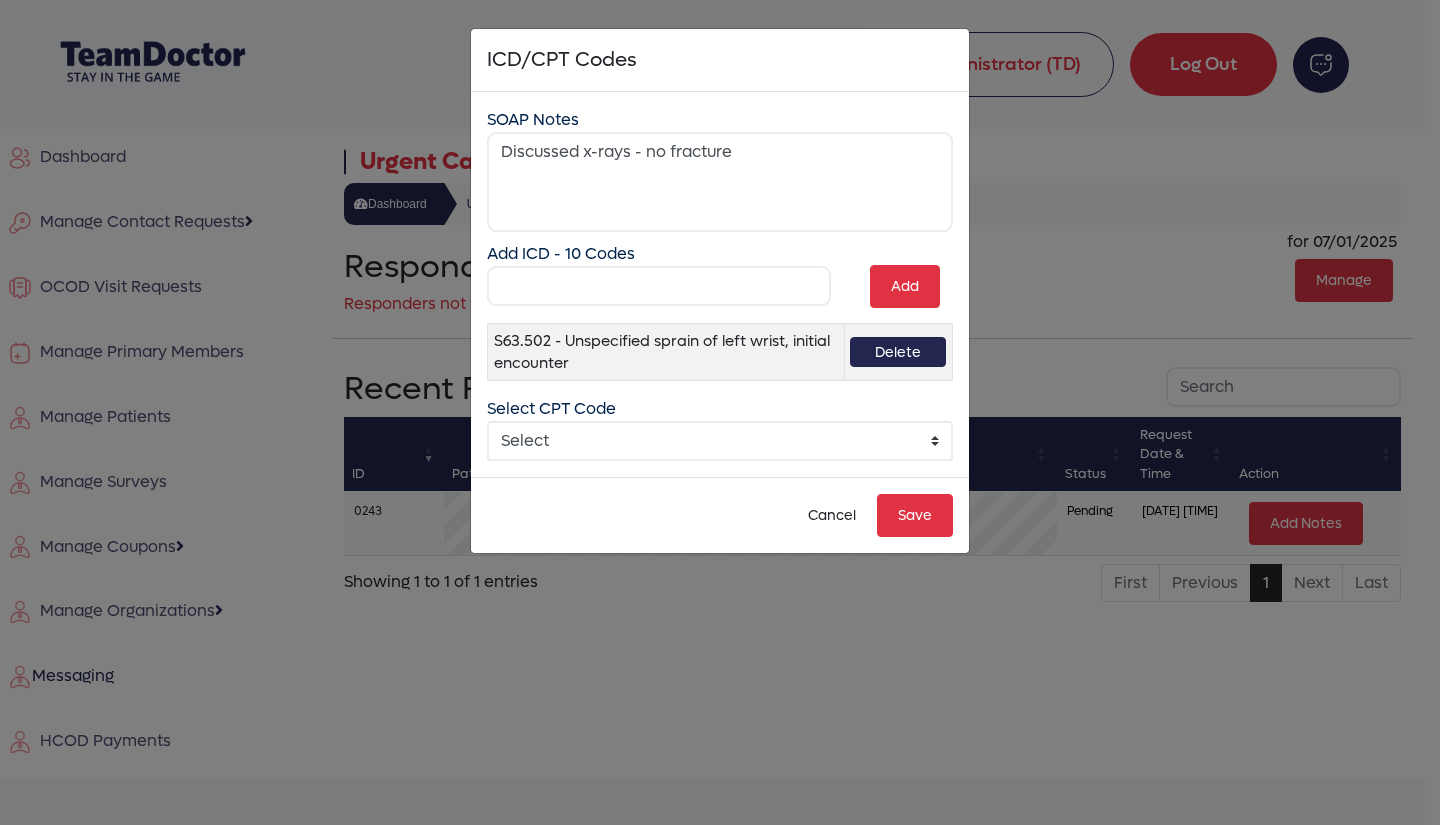 click on "Select 99241 - Online Digital E/M 5-10 min 99242 - Online Digital E/M 11-20 min 99243 - Online Digital E/M 21+ min 99422 - Video 99442 - Telephonic" at bounding box center (720, 441) 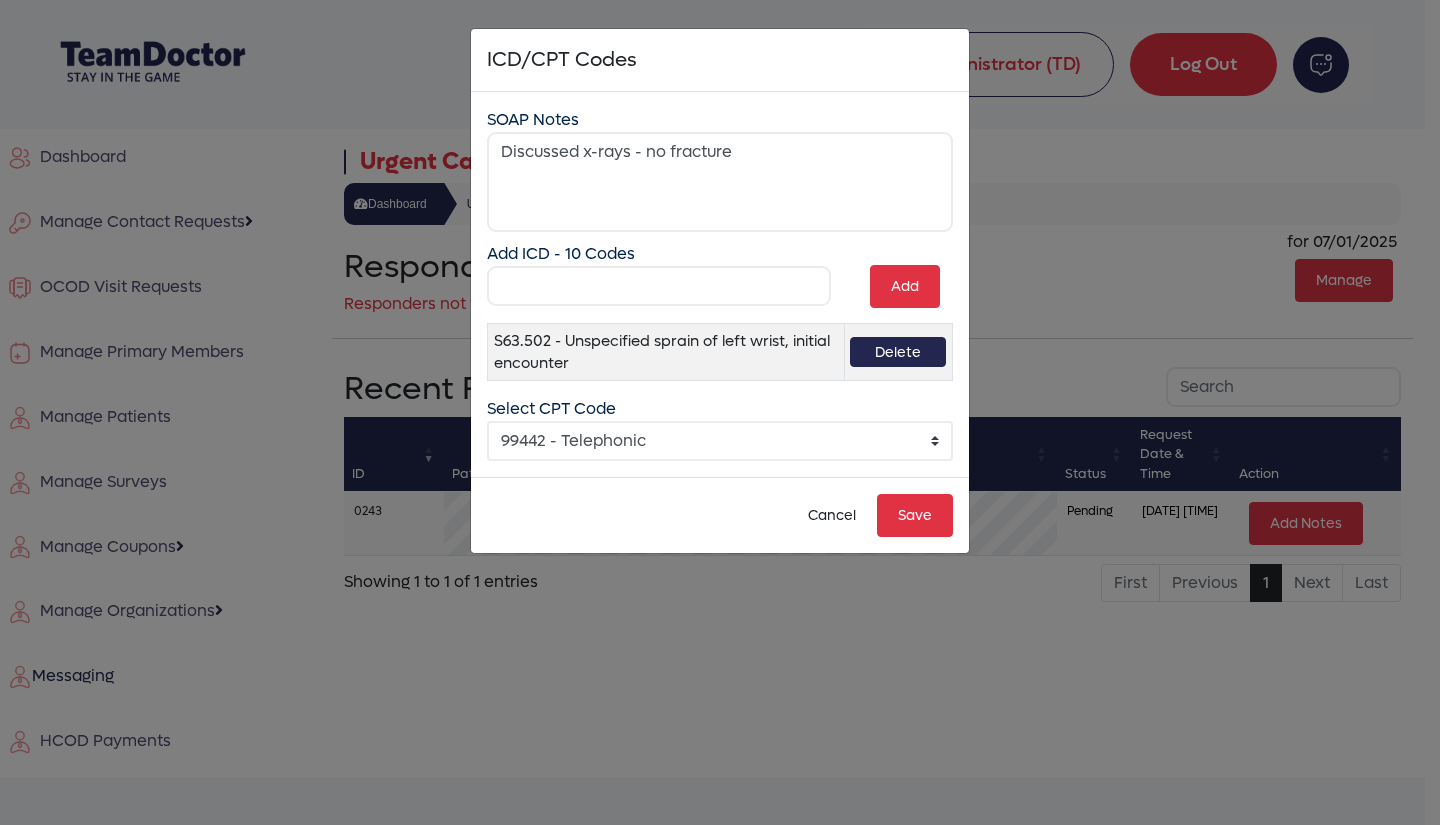 click on "Select 99241 - Online Digital E/M 5-10 min 99242 - Online Digital E/M 11-20 min 99243 - Online Digital E/M 21+ min 99422 - Video 99442 - Telephonic" at bounding box center [720, 441] 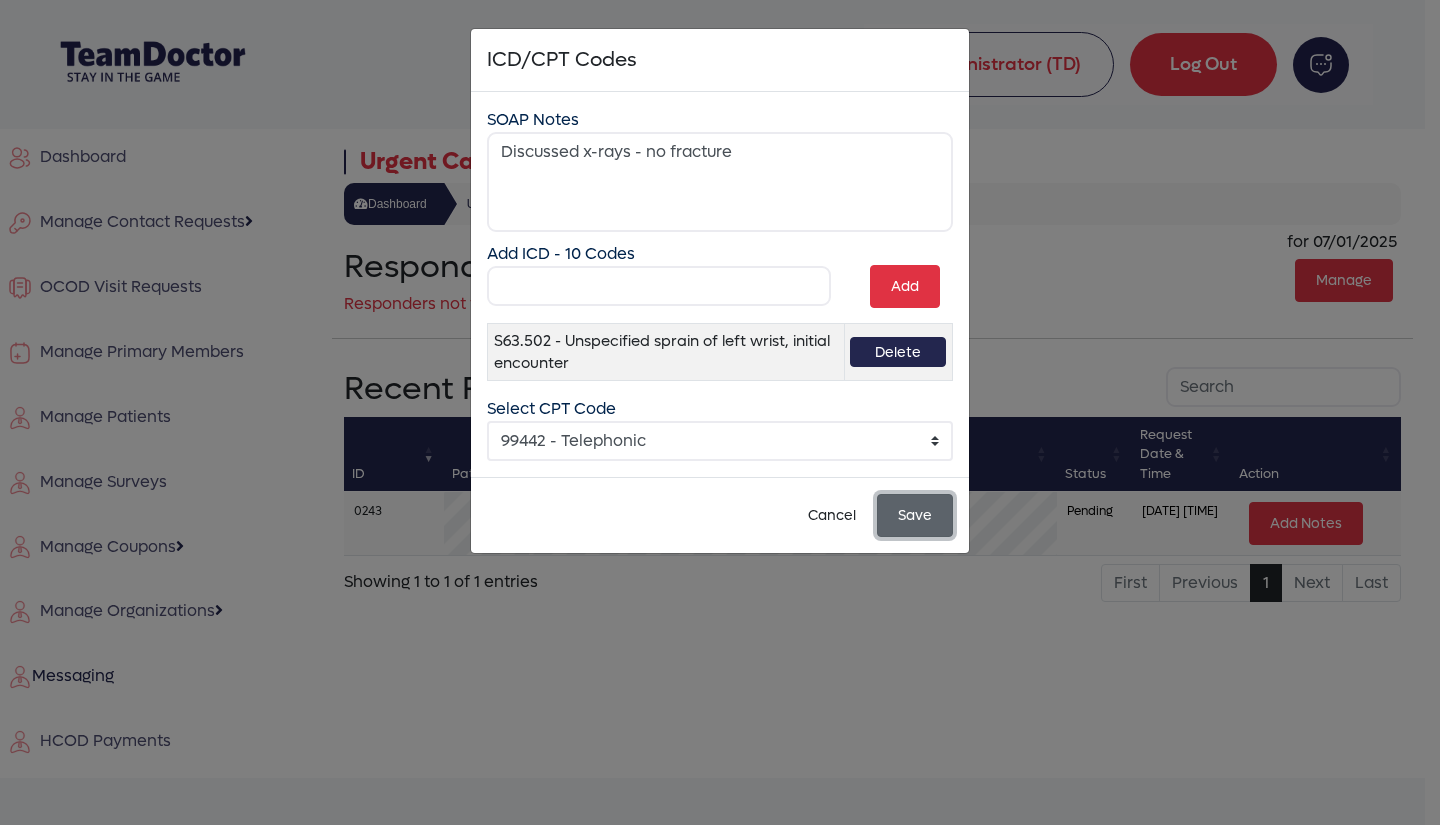 click on "Save" at bounding box center [915, 515] 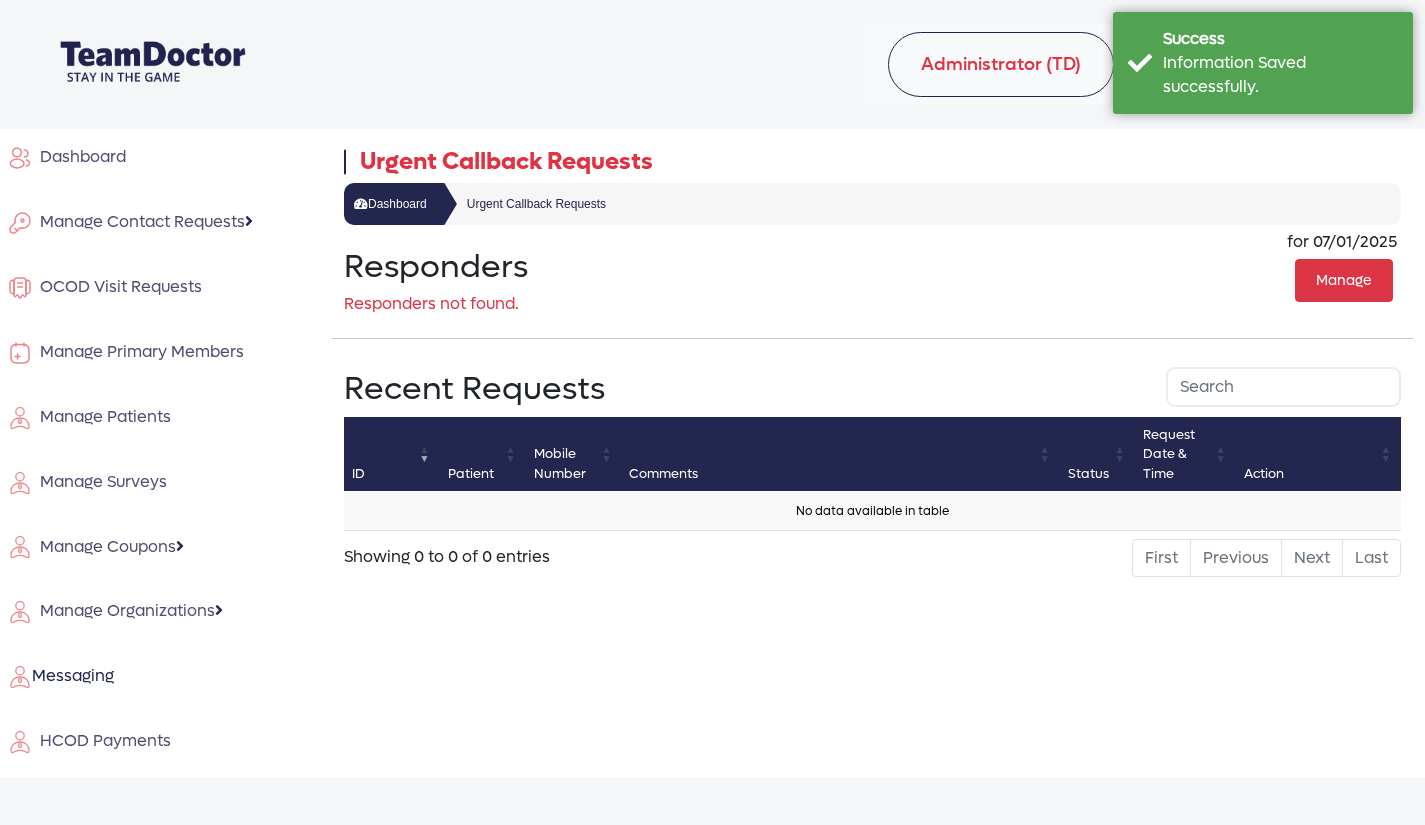click on "Dashboard" at bounding box center (79, 156) 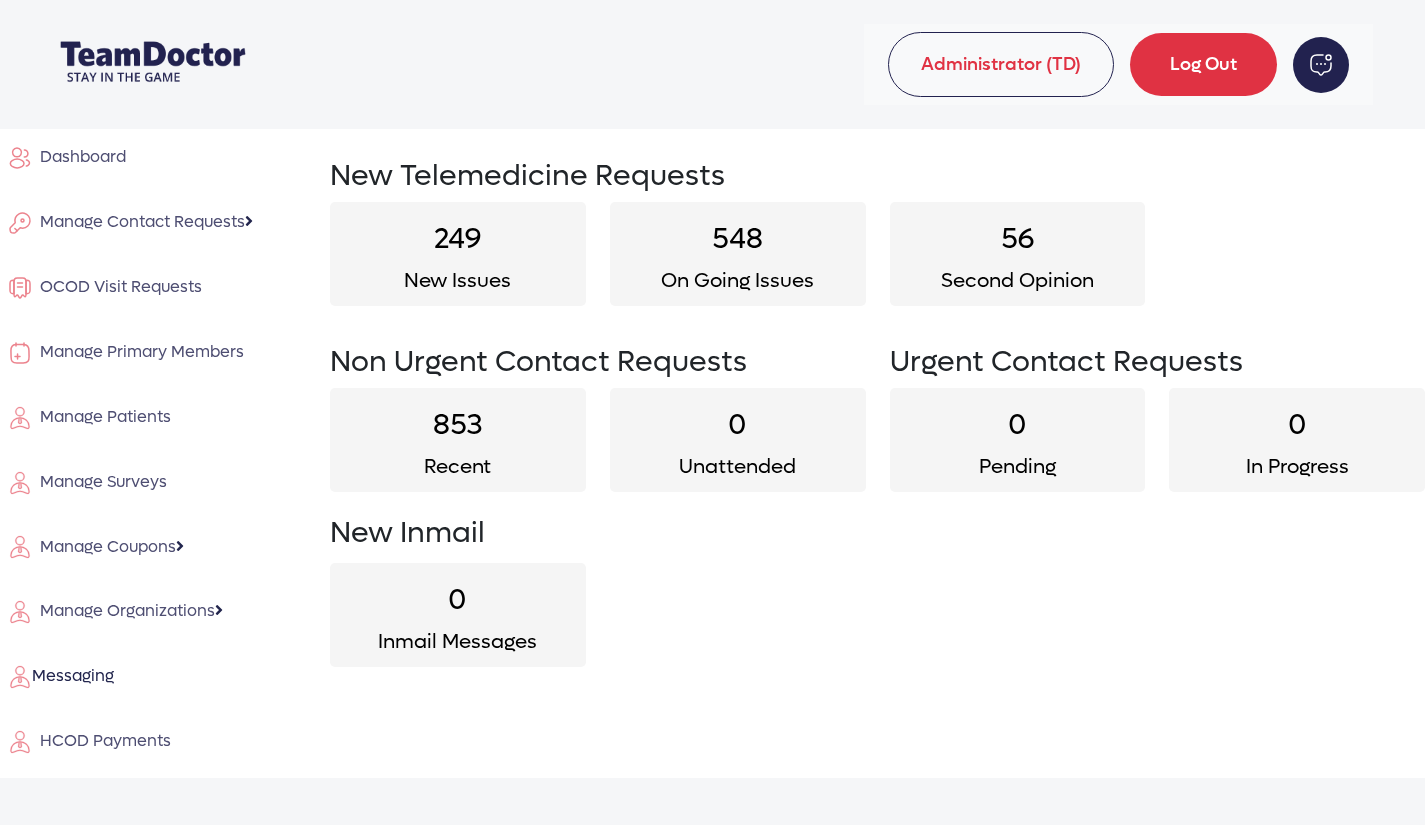click on "HCOD Payments" at bounding box center (101, 740) 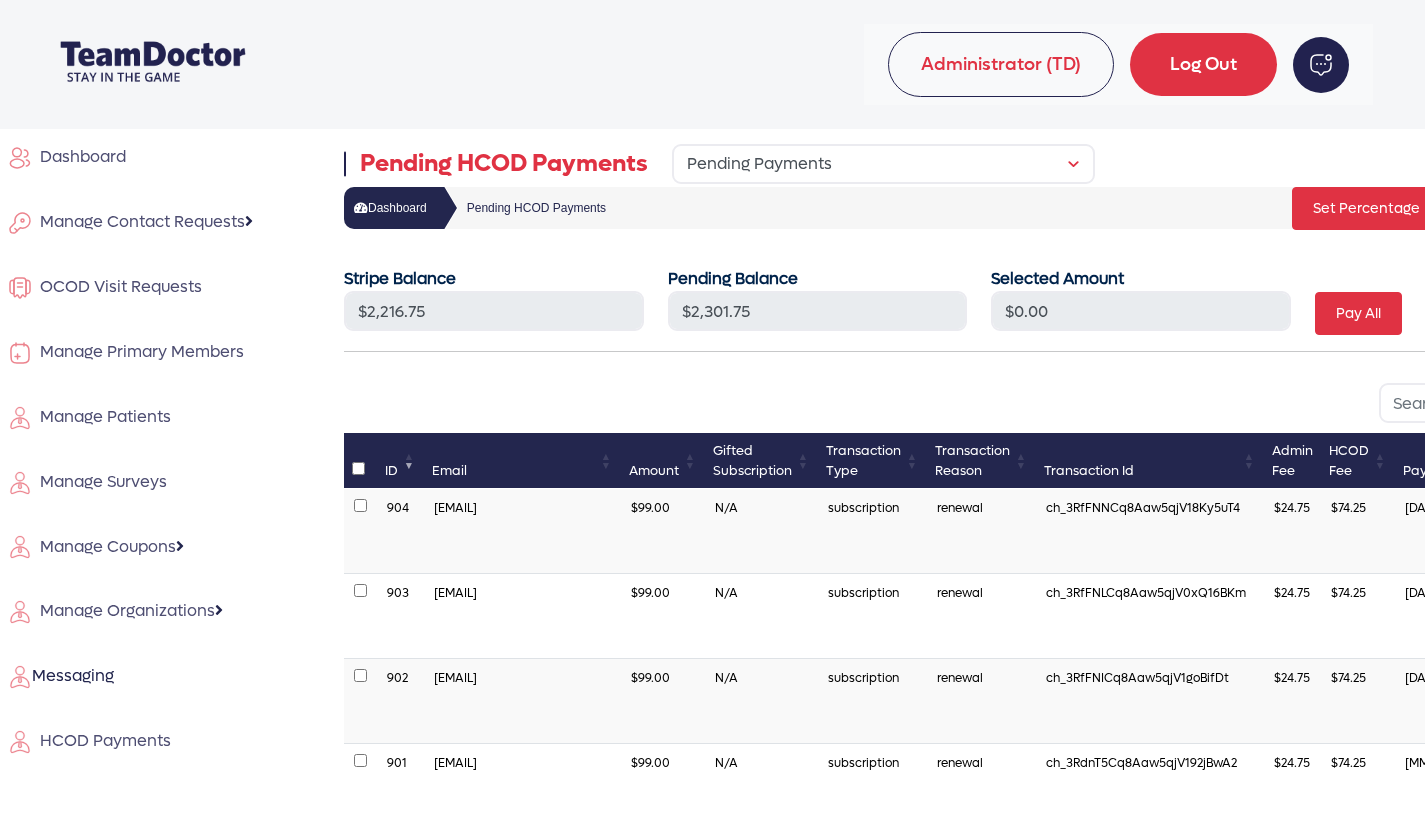click on "Dashboard" at bounding box center [79, 156] 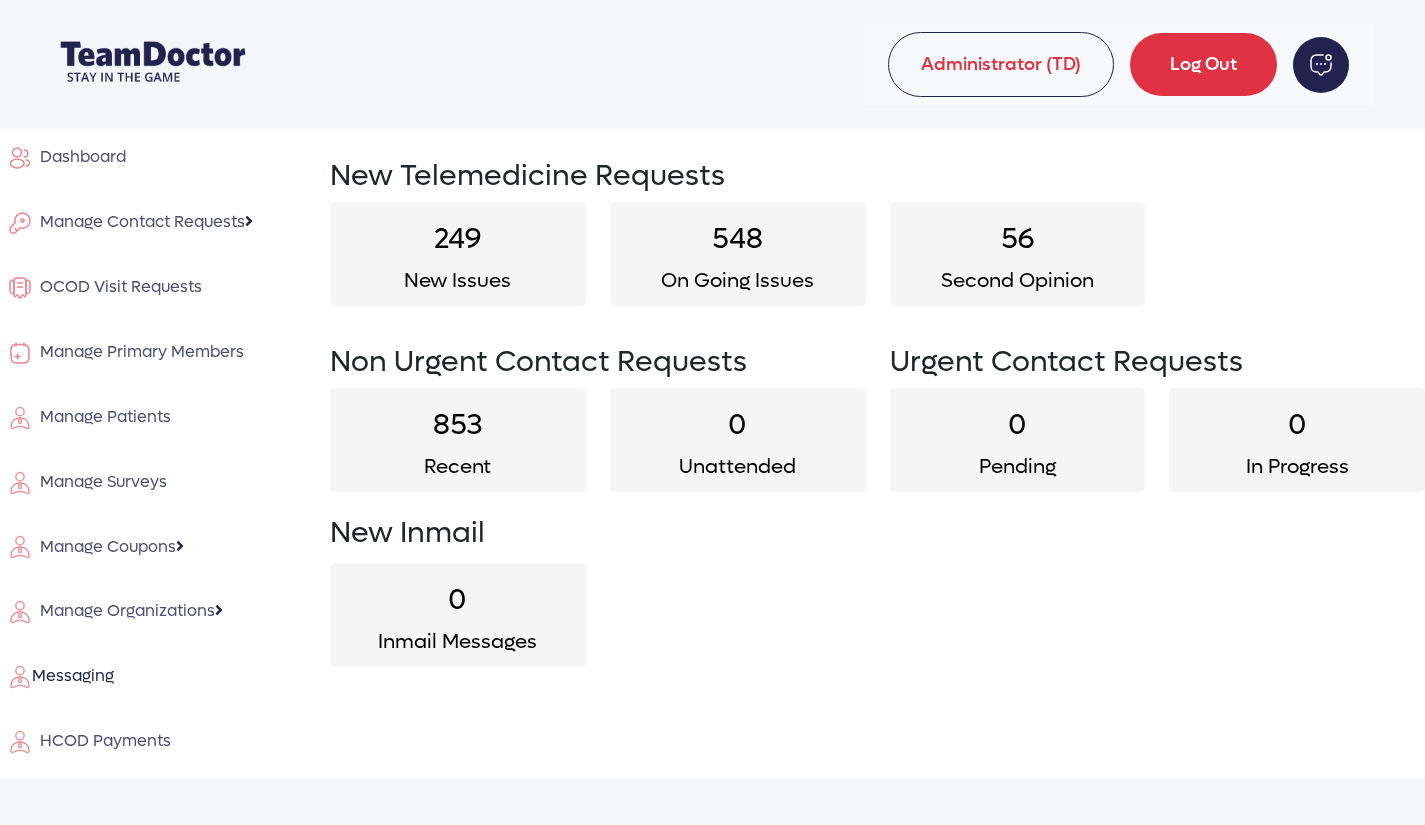 click on "Manage Contact Requests" at bounding box center (79, 156) 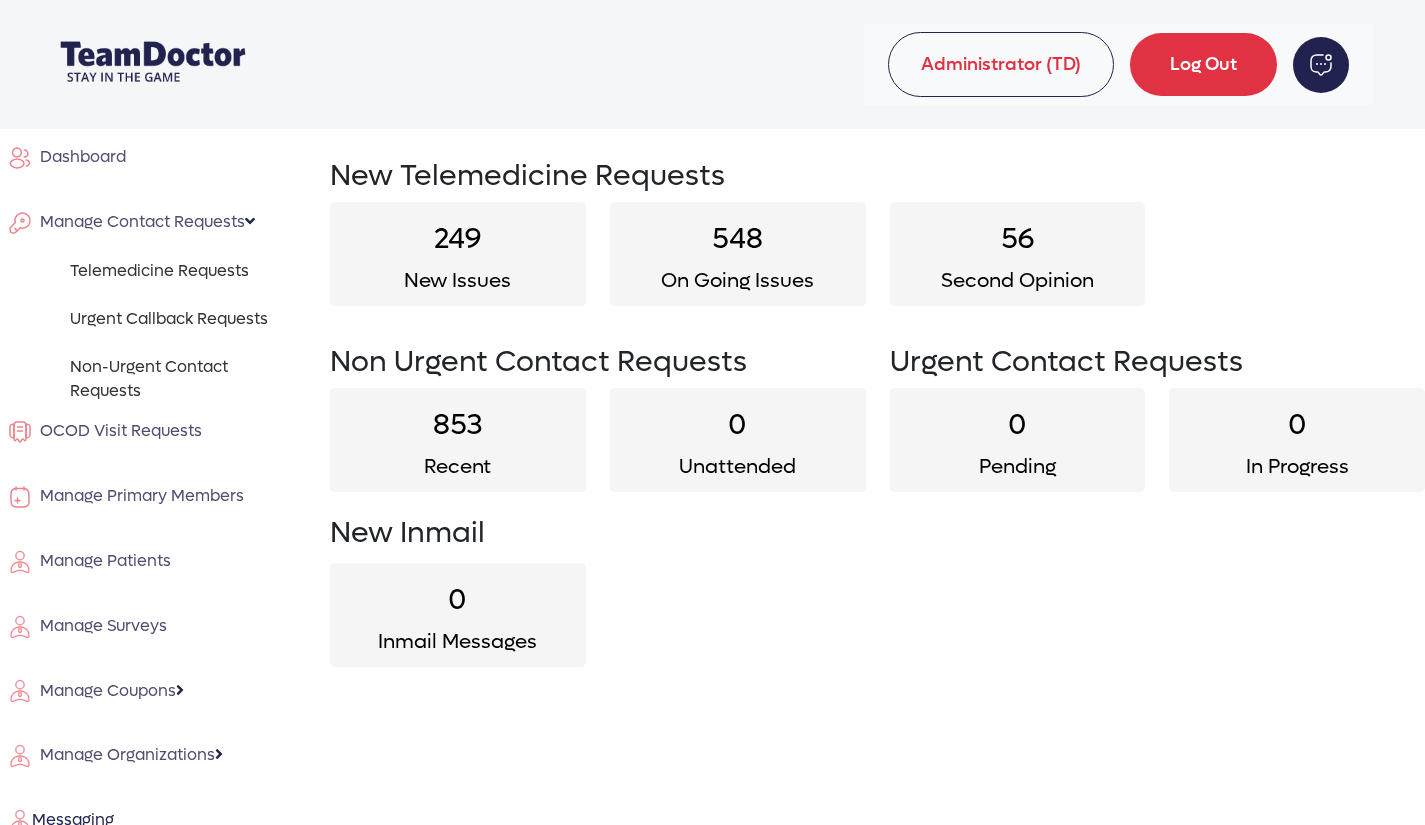 click on "Urgent Callback Requests" at bounding box center (183, 319) 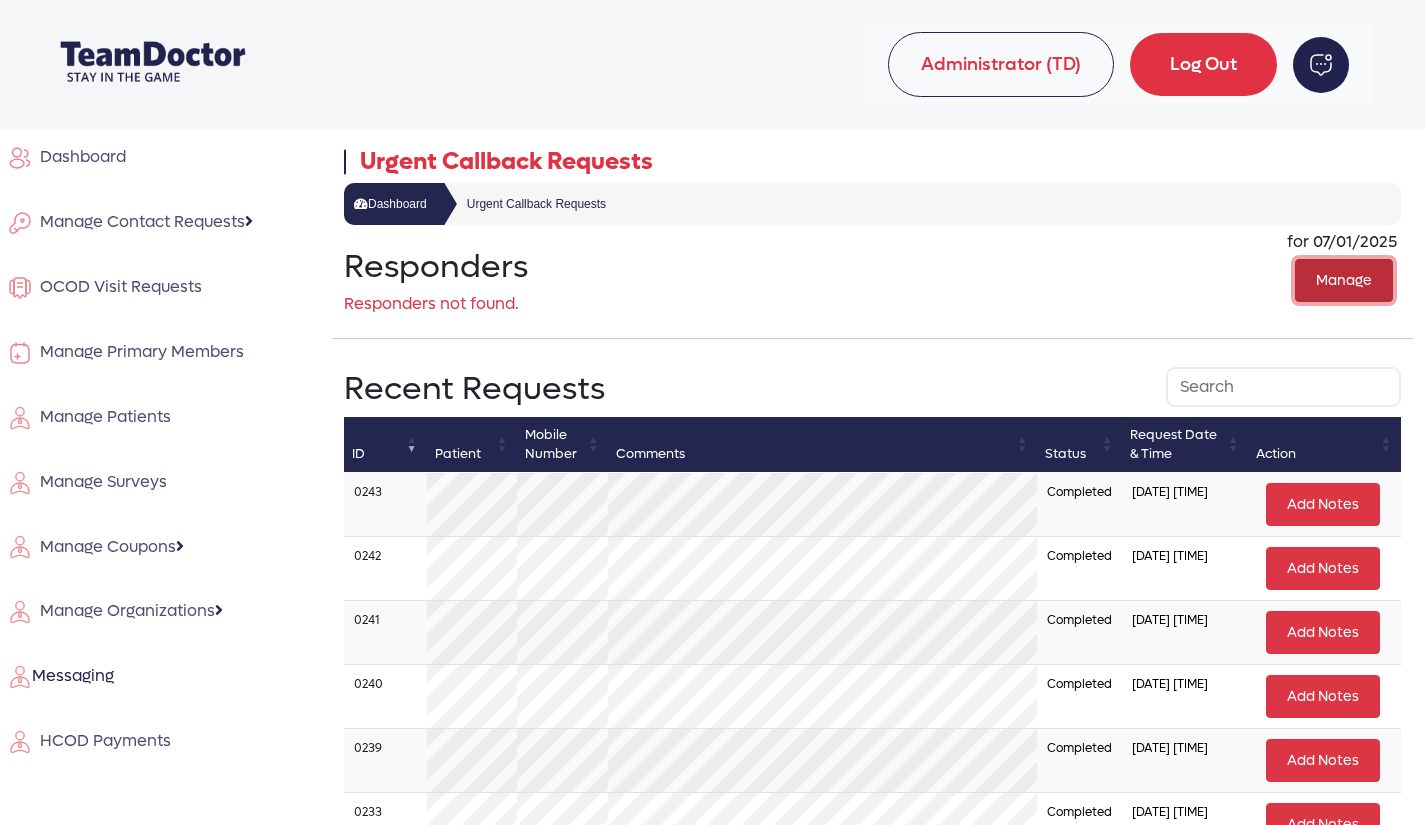 click on "Manage" at bounding box center [1344, 280] 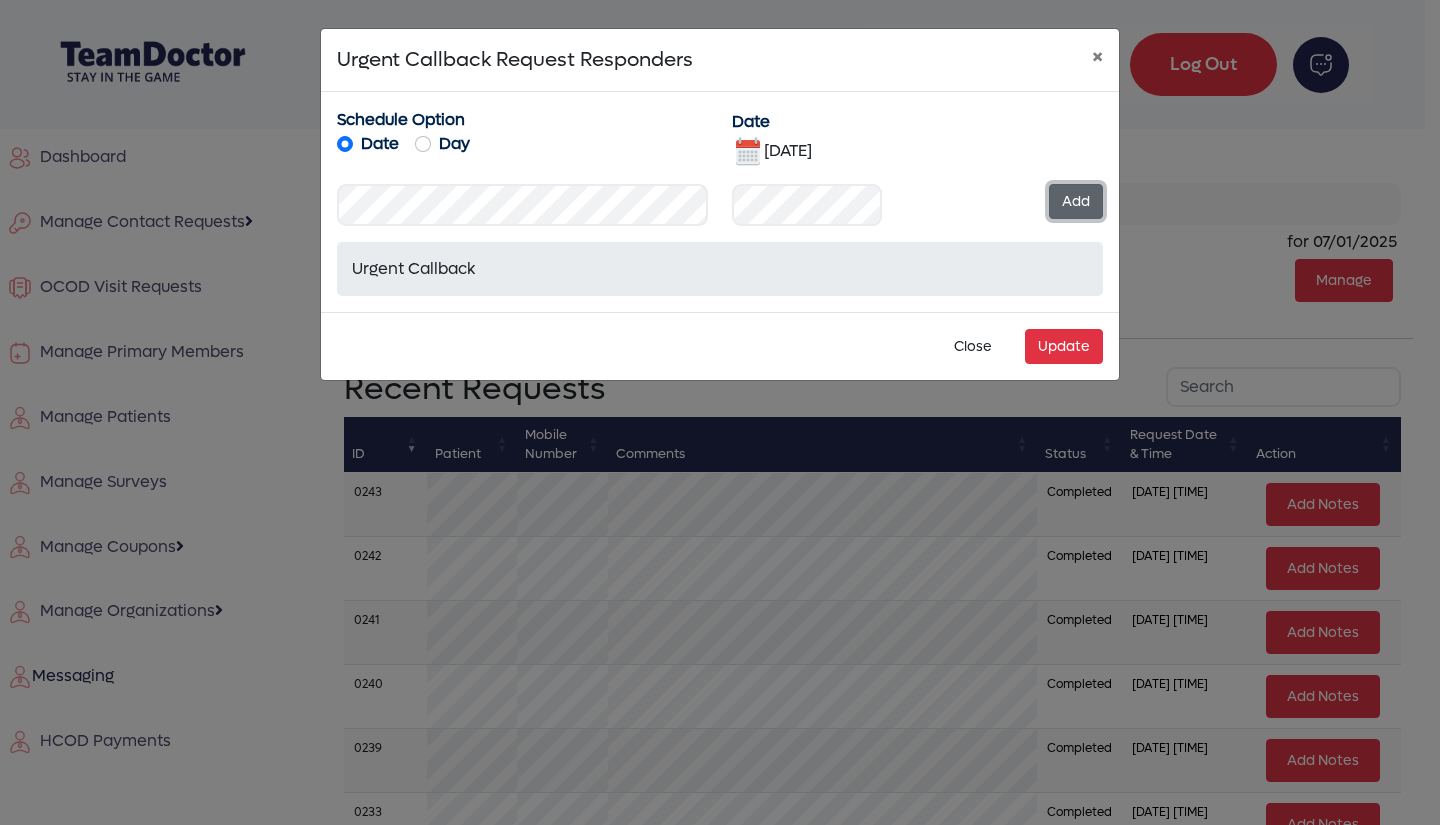 click on "Add" at bounding box center [1076, 201] 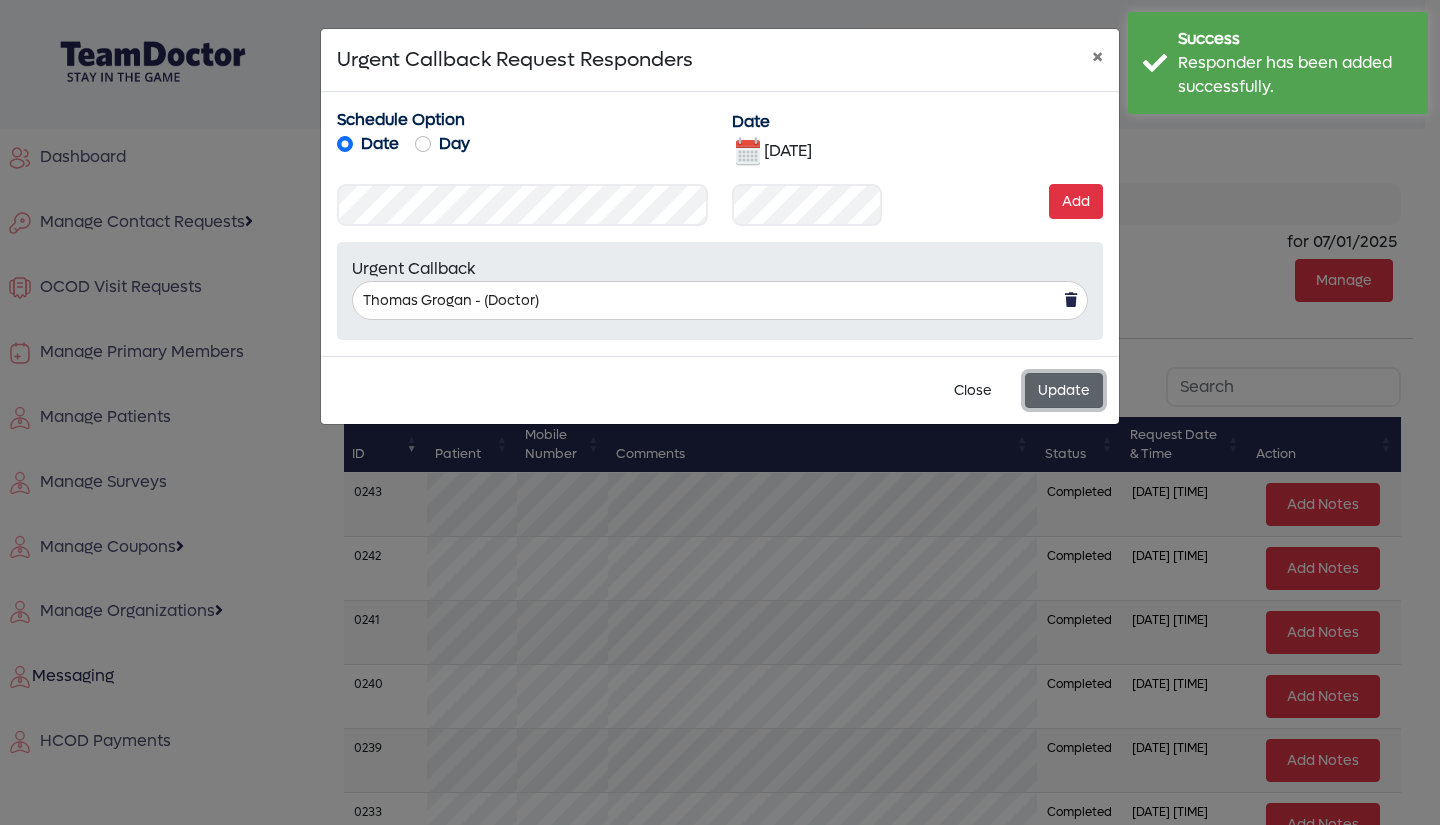 click on "Update" at bounding box center (1064, 390) 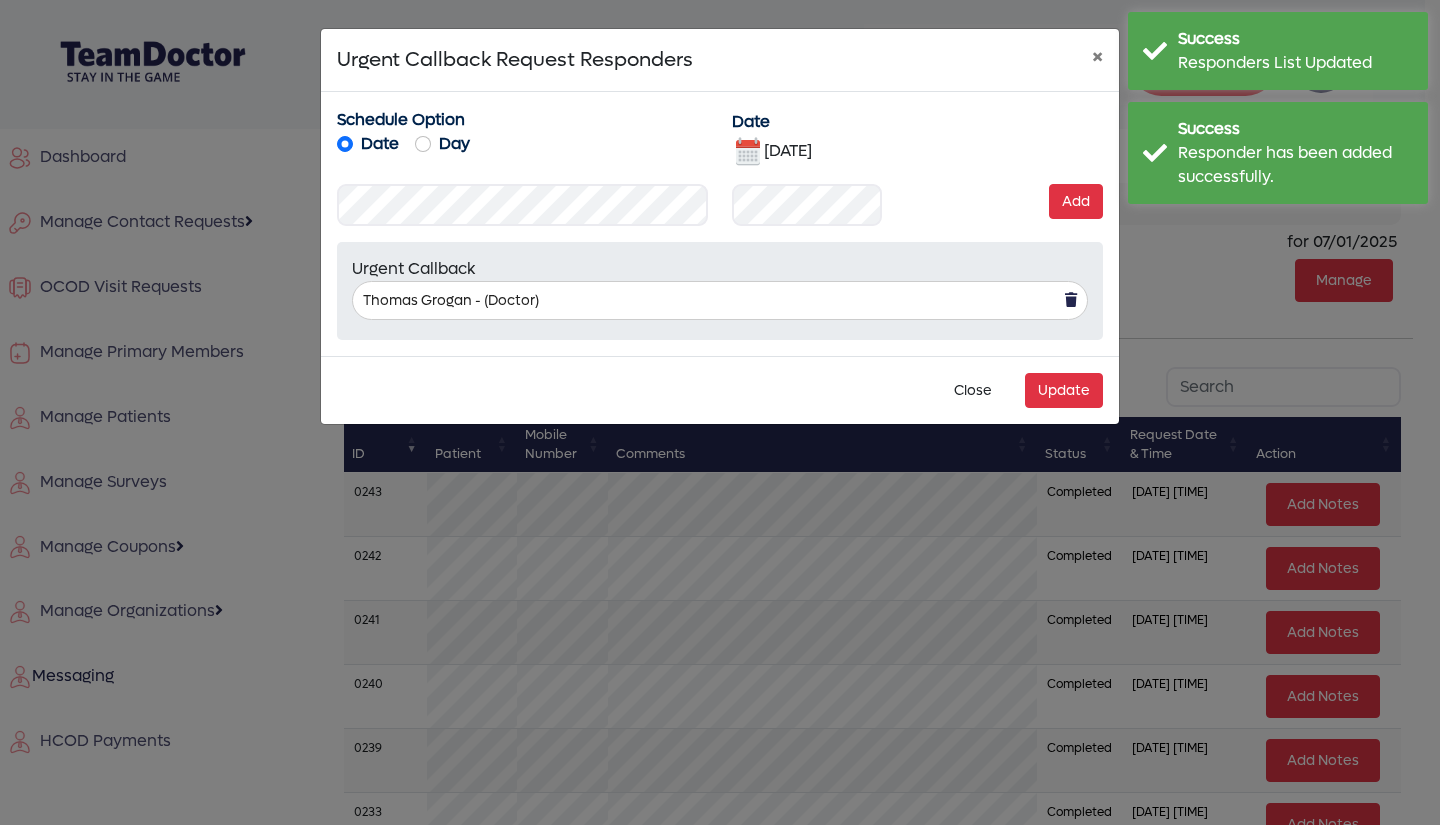 click at bounding box center (748, 152) 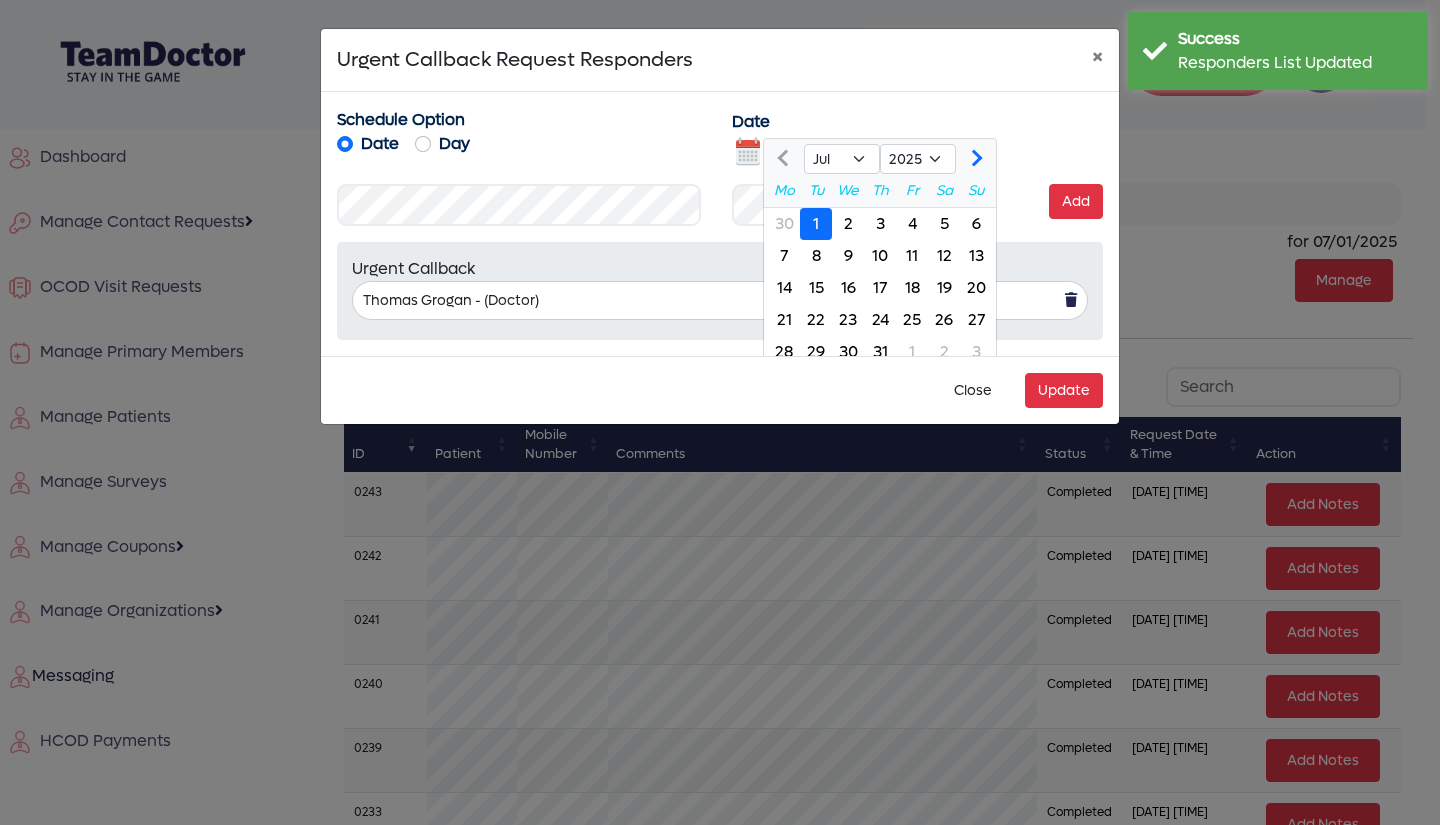 click on "2" at bounding box center [848, 224] 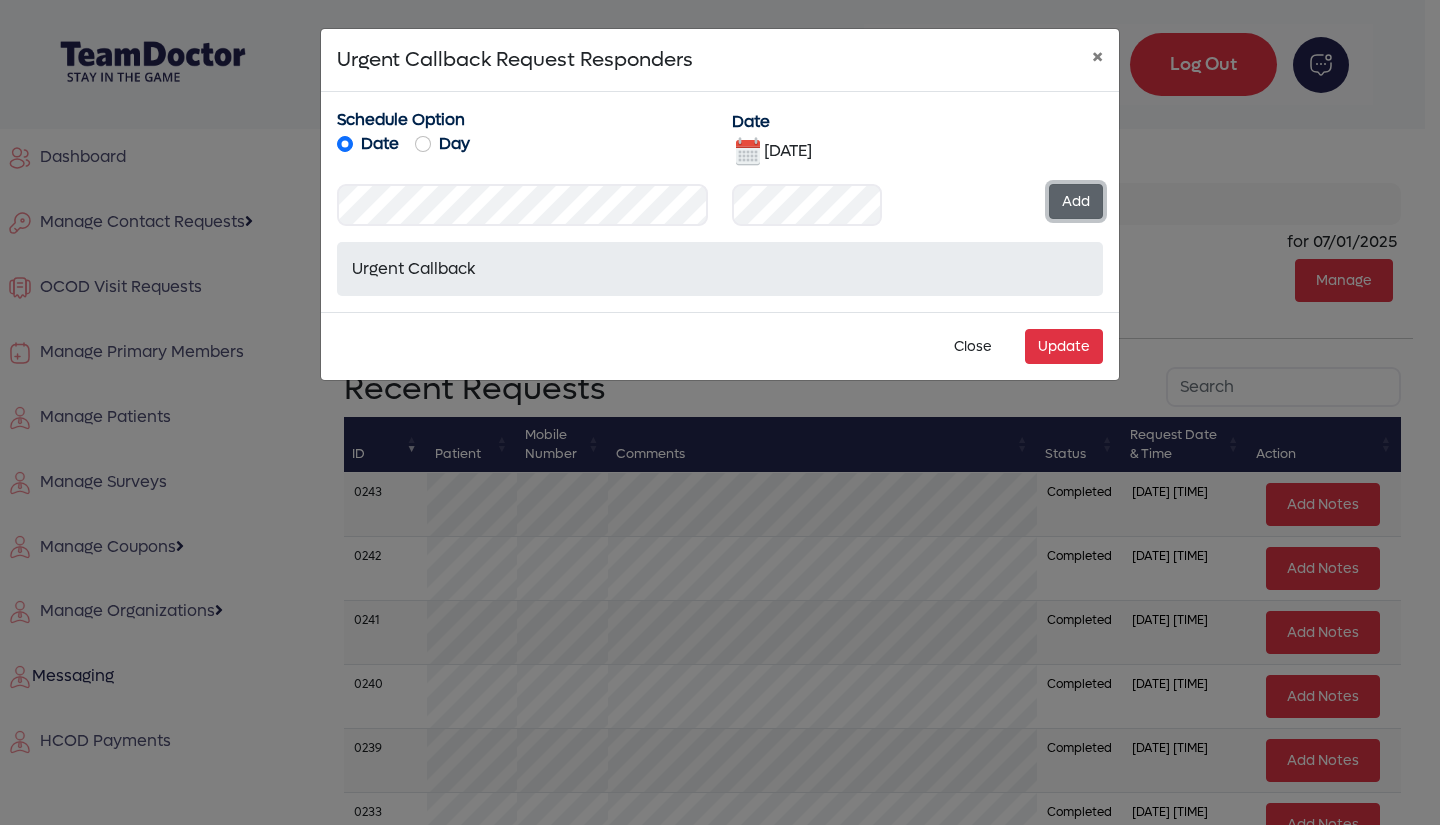 click on "Add" at bounding box center [1076, 201] 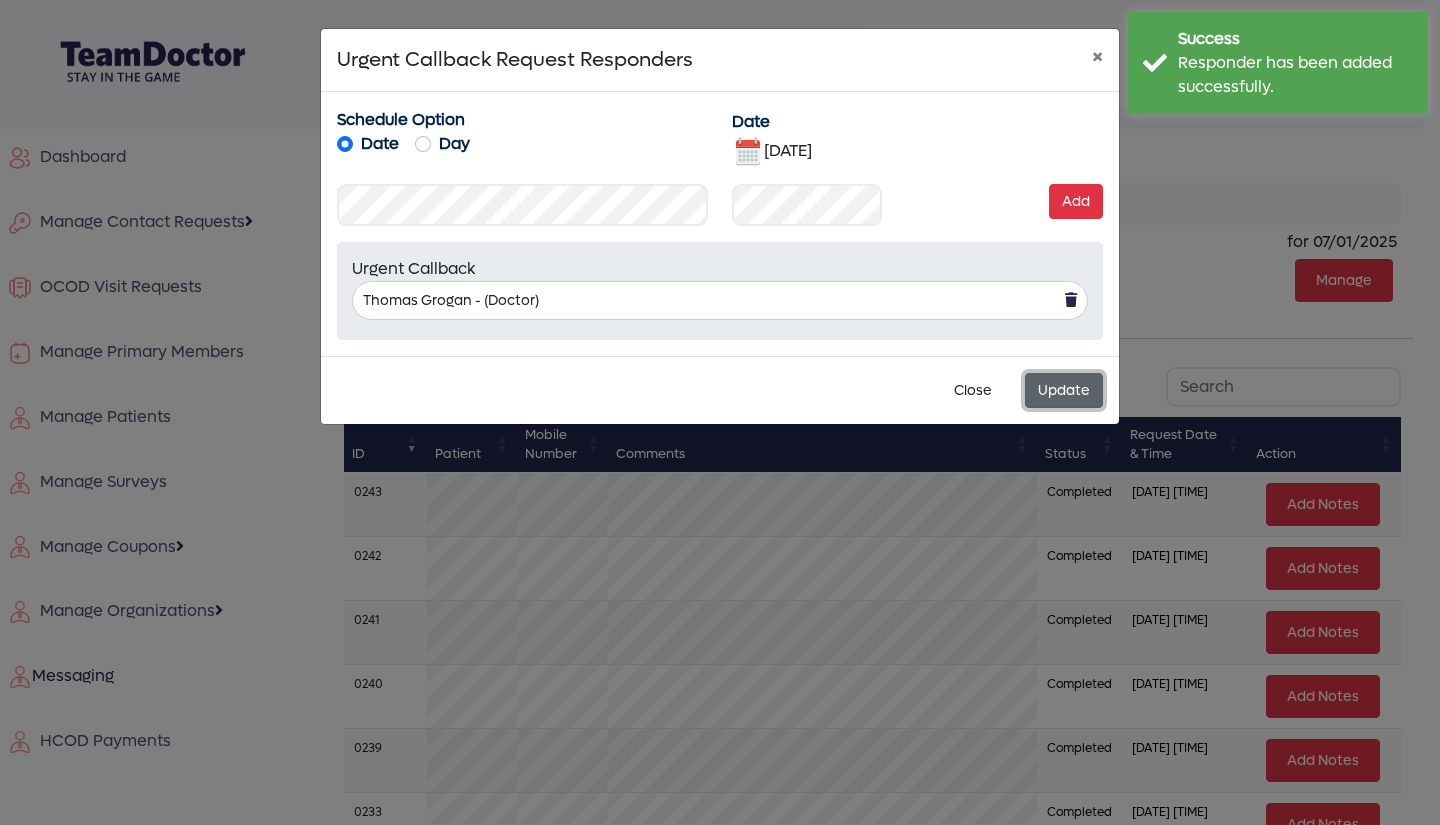 click on "Update" at bounding box center [1064, 390] 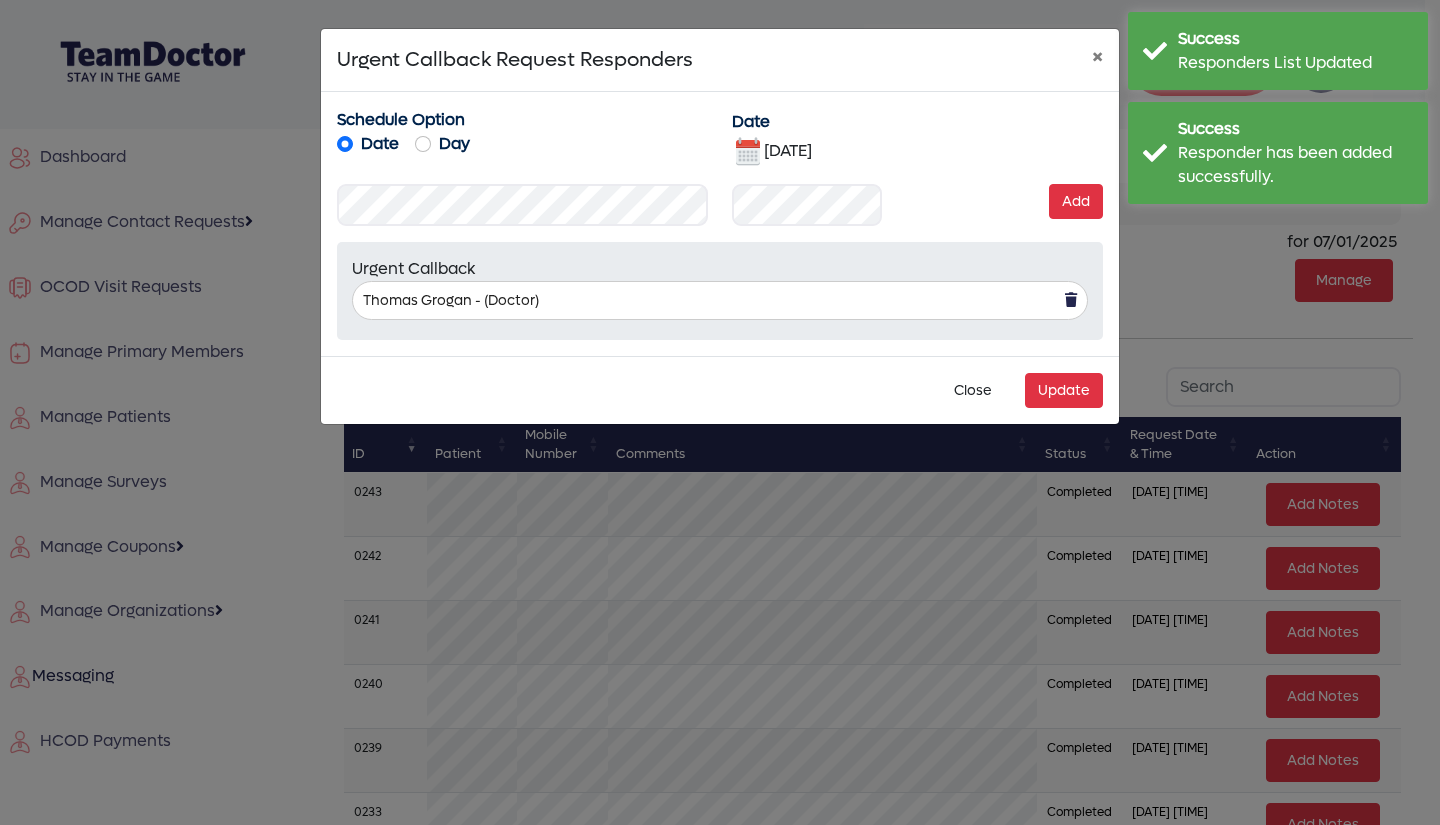 click at bounding box center [748, 152] 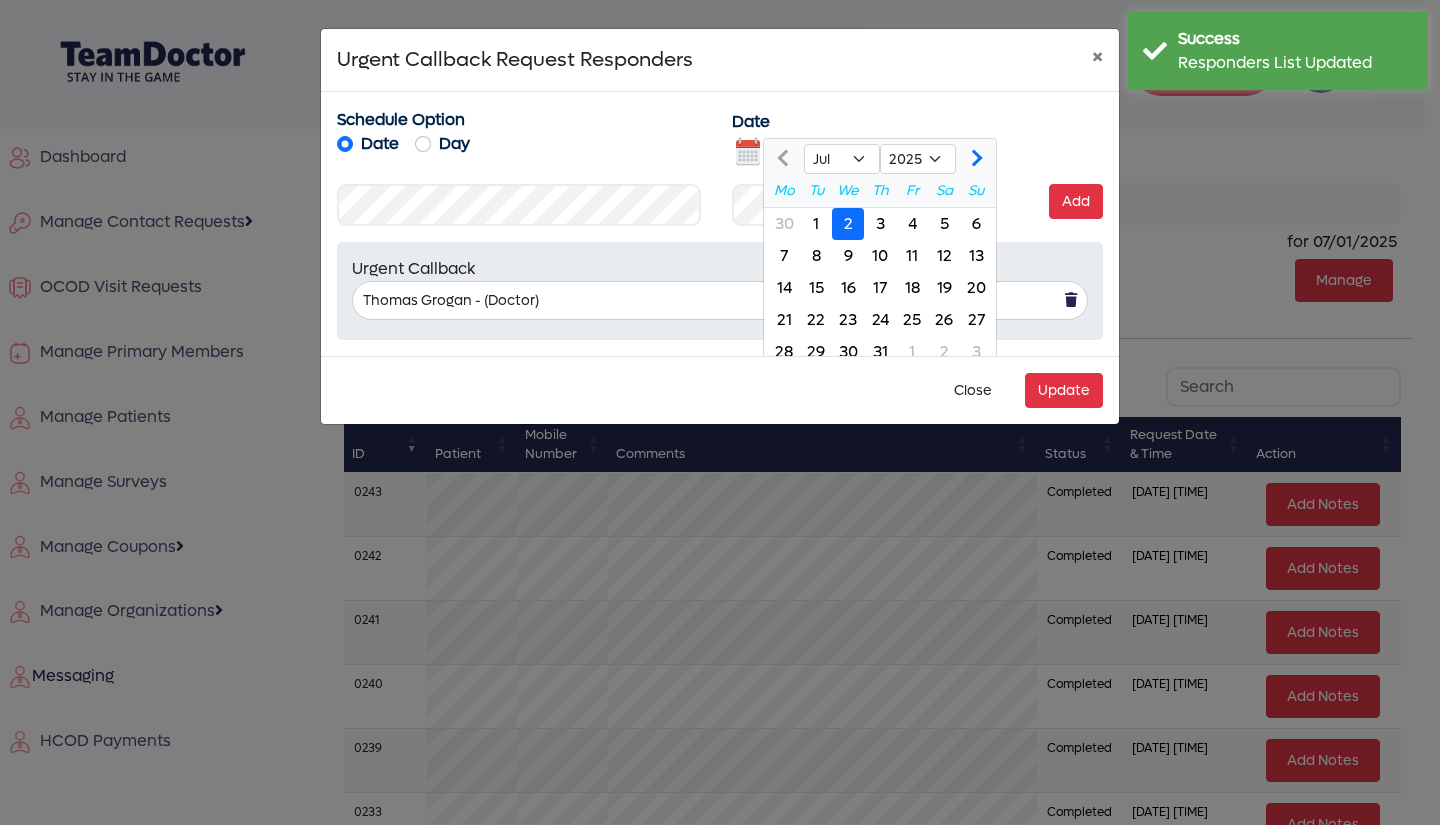 click on "3" at bounding box center (880, 224) 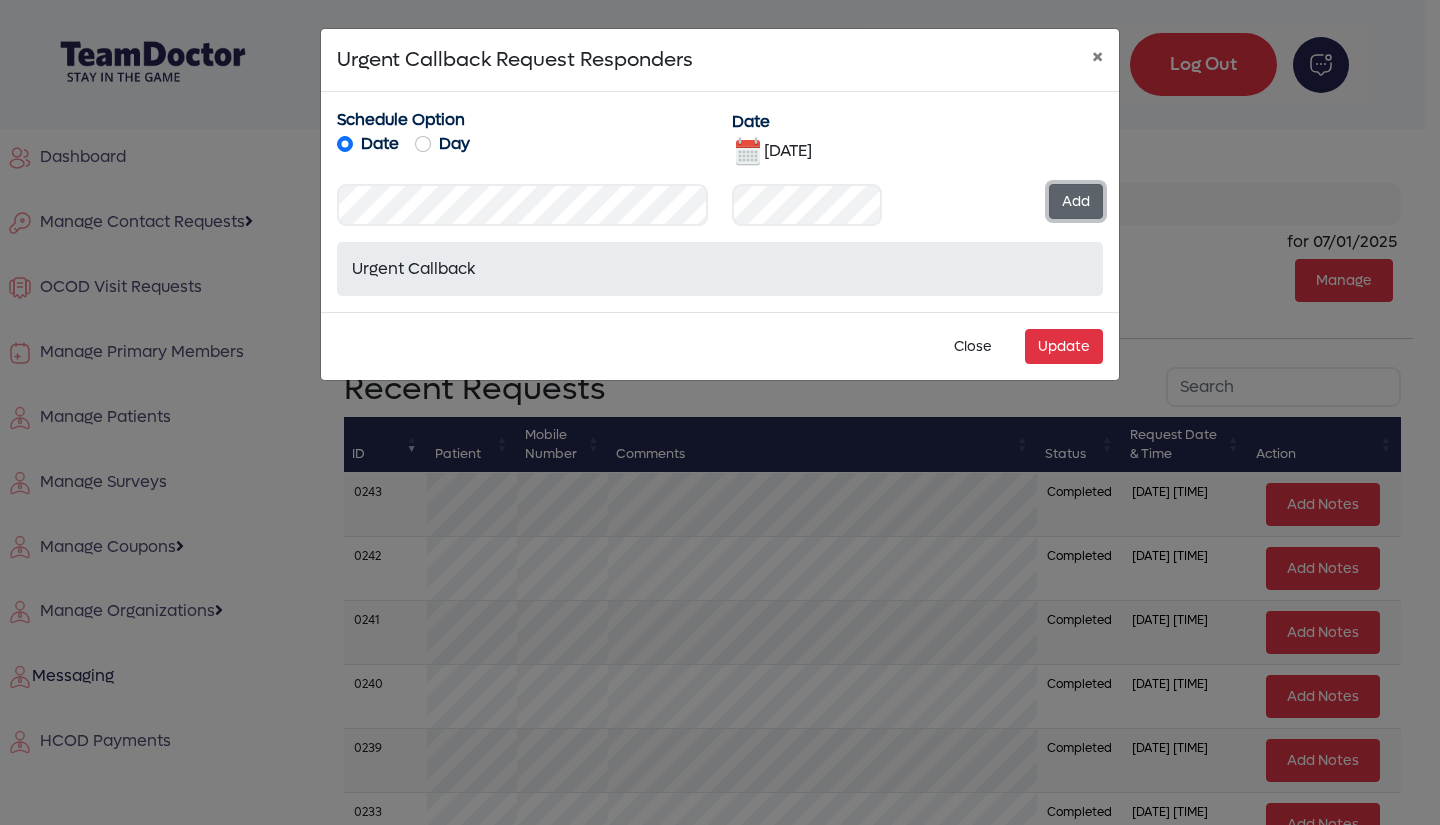 click on "Add" at bounding box center (1076, 201) 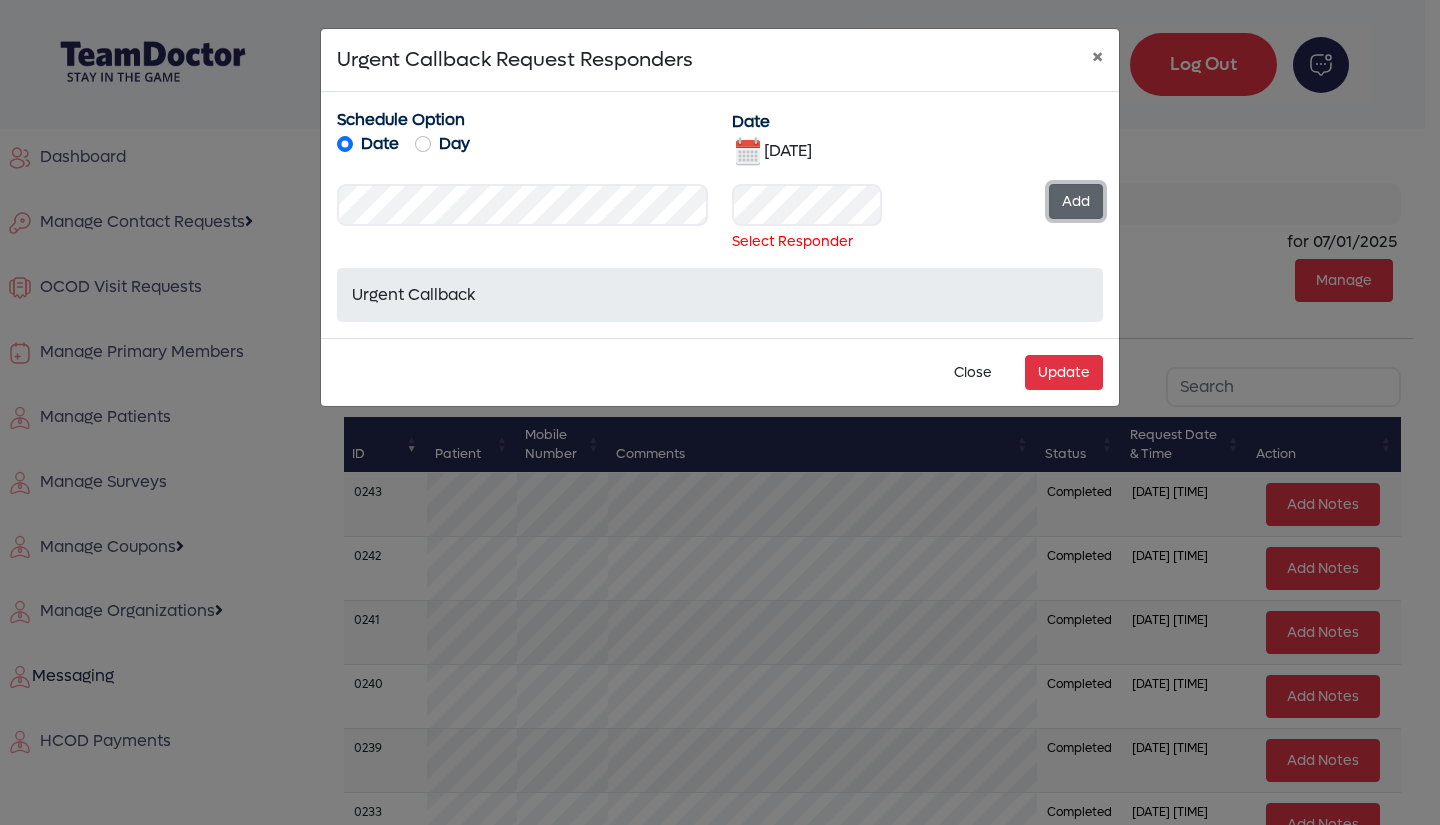 click on "Add" at bounding box center [1076, 201] 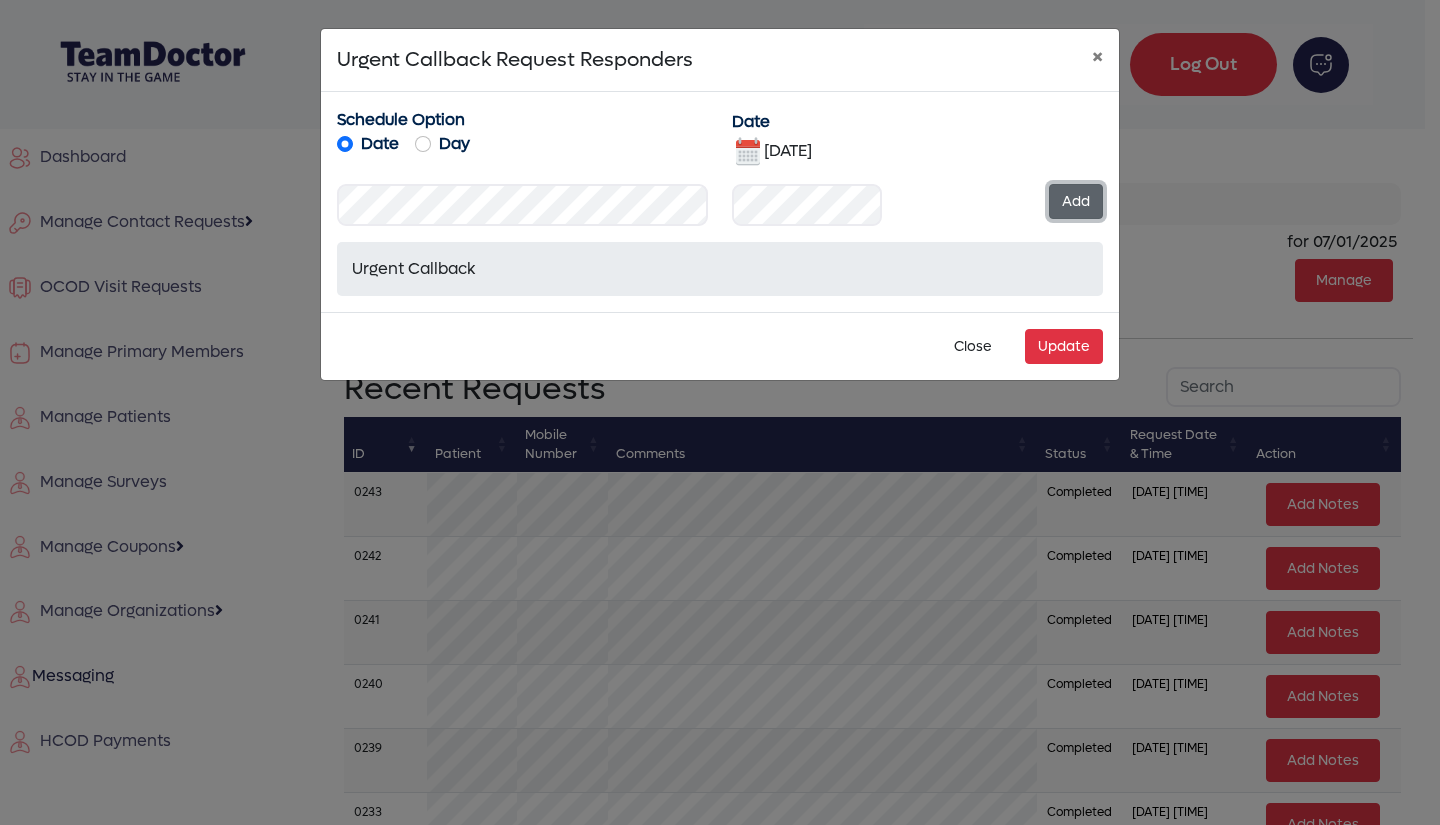 click on "Add" at bounding box center [1076, 201] 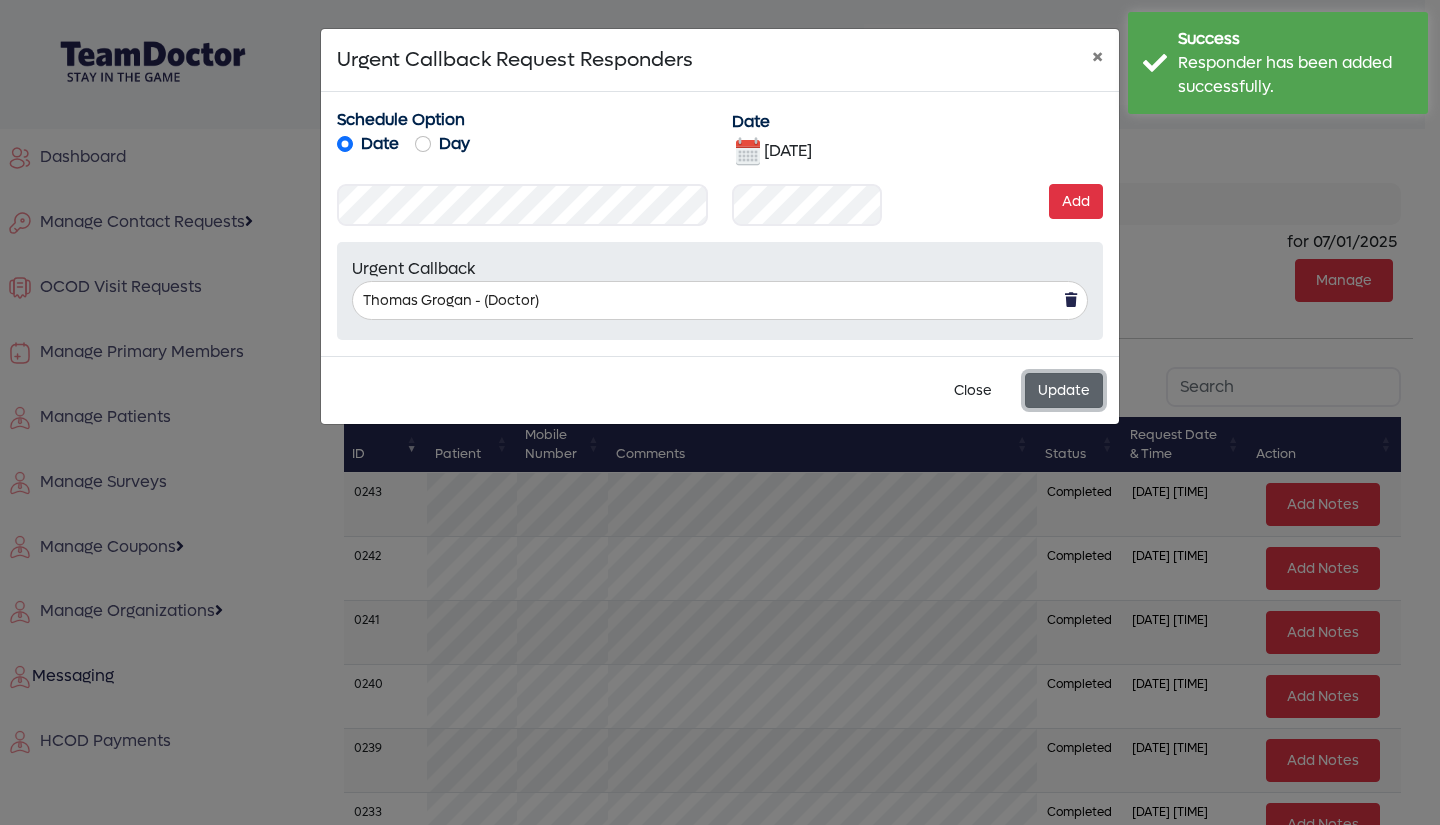 click on "Update" at bounding box center [1064, 390] 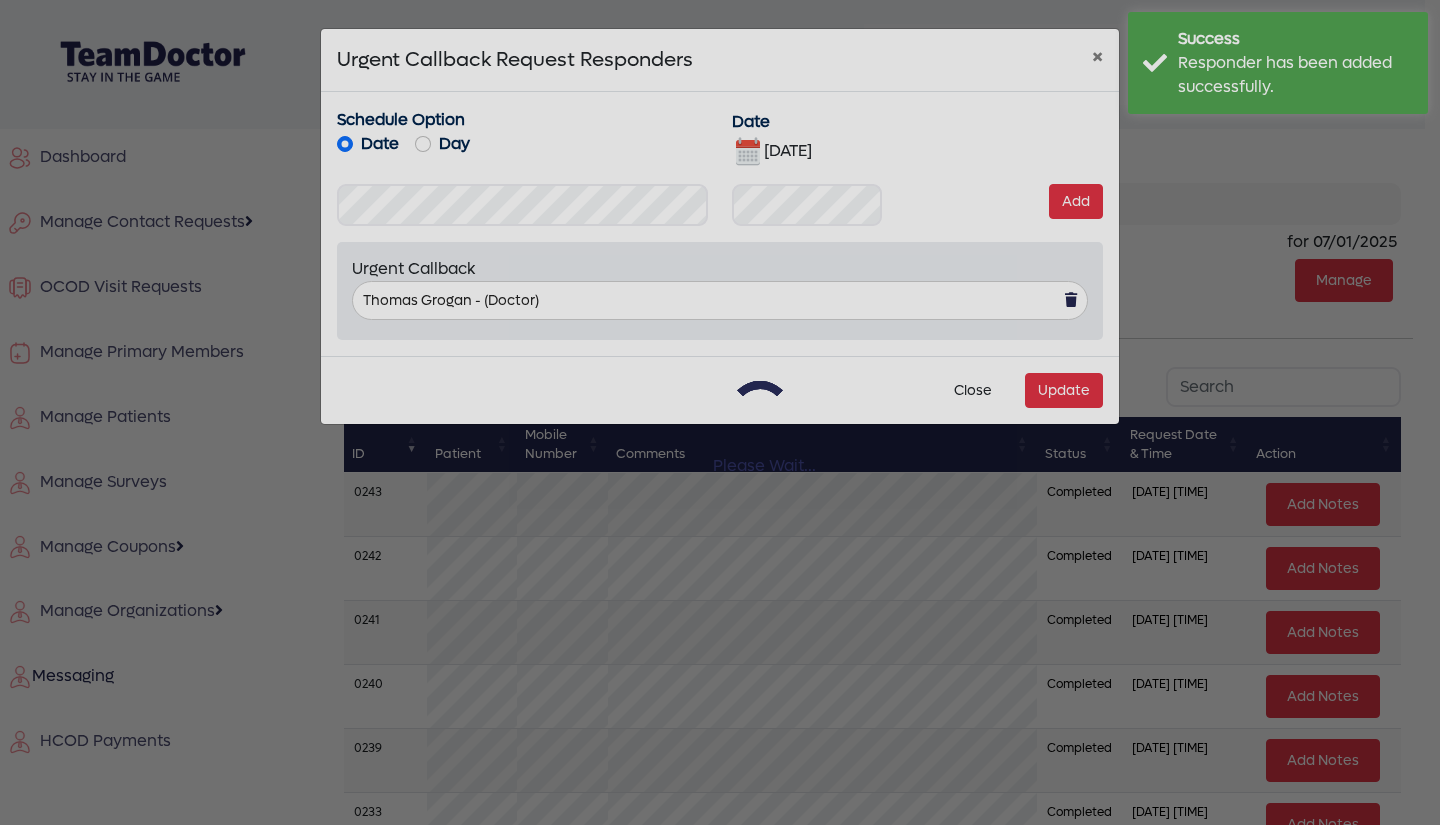 click on "Administrator (TD) Log Out Dashboard Manage Contact Requests OCOD Visit Requests Manage Primary Members Manage Patients Manage Surveys Manage Coupons Manage Organizations Messaging 16 HCOD Payments Urgent Callback Requests Dashboard Urgent Callback Requests Responders Responders not found. for 07/01/2025 Manage Recent Requests Show 10 25 50 100 entries ID Patient Mobile Number Comments Status Request Date & Time Action 0243 Completed 06/30/2025 18:06:15 Add Notes 0242 Completed 06/14/2025 11:12:24 Add Notes 0241 Completed 06/08/2025 12:21:51 Add Notes 0240 Completed 06/07/2025 09:33:51 Add Notes 0239 Completed 06/06/2025 13:59:14 Add Notes 0233 Completed 04/15/2025 13:45:07 Add Notes 0230 Completed 04/09/2025 10:29:46 Add Notes 0227 Completed 03/22/2025 16:21:55 Add Notes 0225 Completed 03/10/2025 17:23:26 Add Notes 0224 Completed 03/09/2025 18:30:39 Add Notes Showing 1 to 10 of 97 entries First Previous 1 2 3" at bounding box center (720, 412) 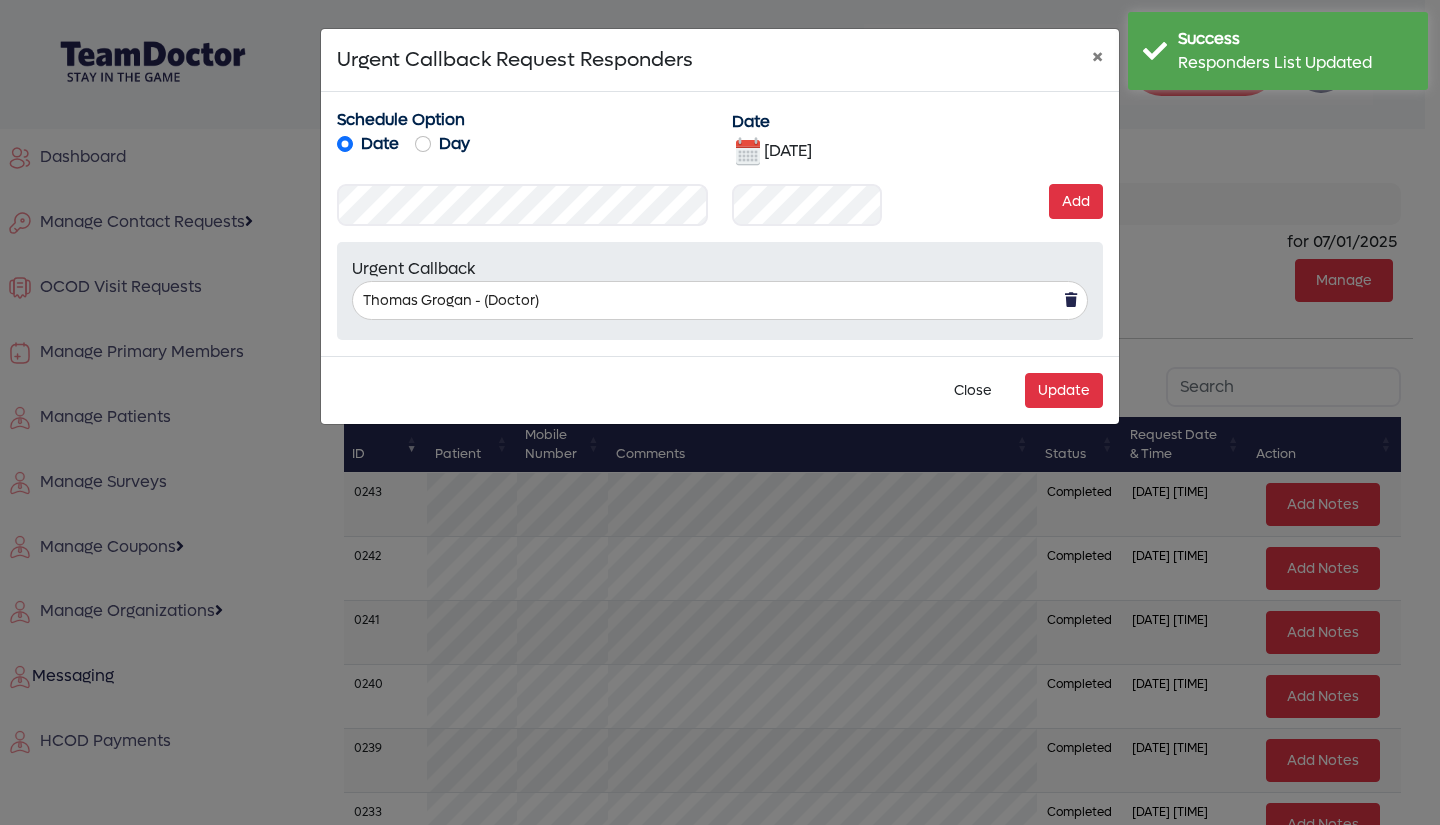 click at bounding box center (748, 152) 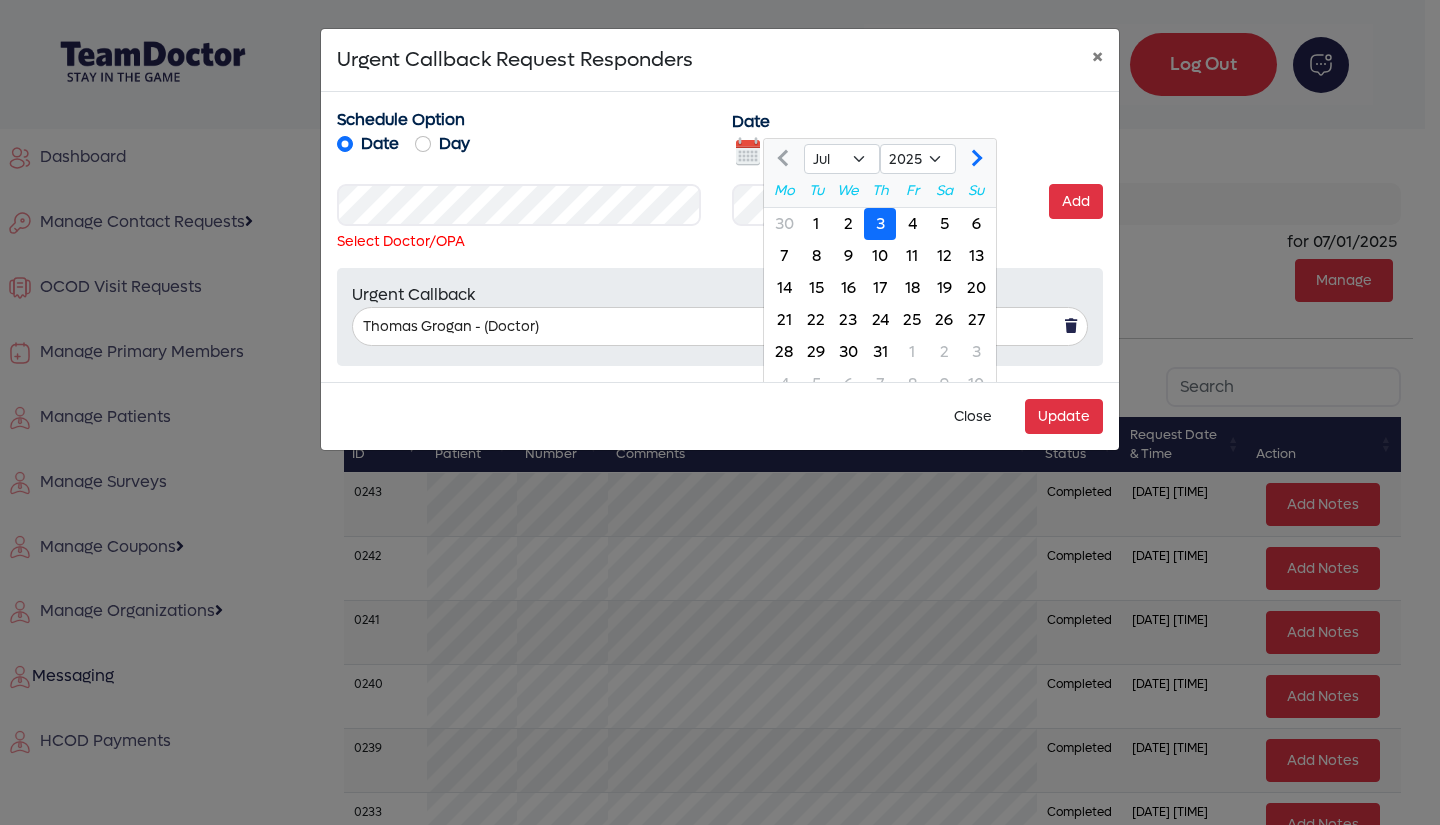 click on "4" at bounding box center [912, 224] 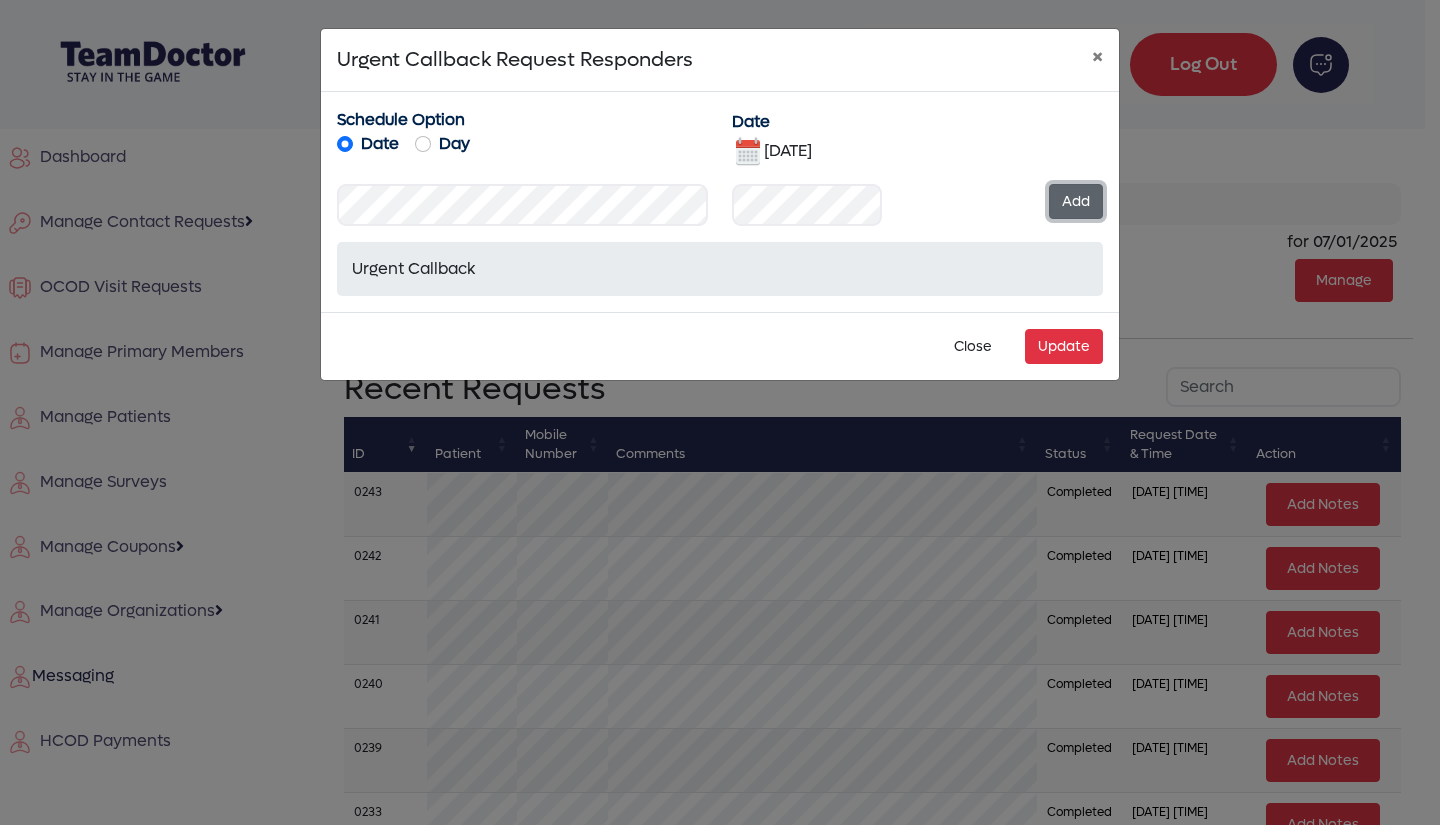 click on "Add" at bounding box center (1076, 201) 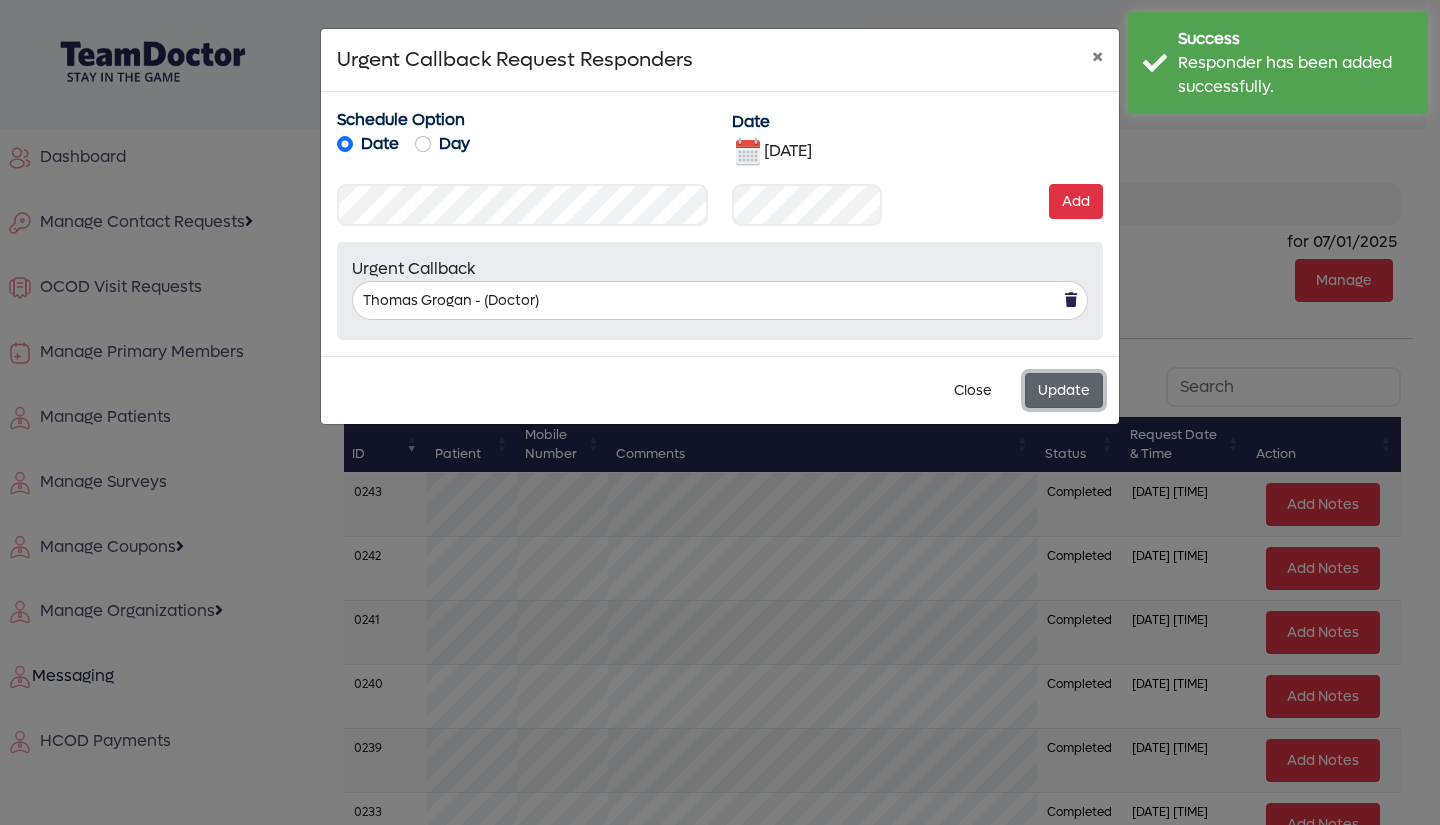 click on "Update" at bounding box center (1064, 390) 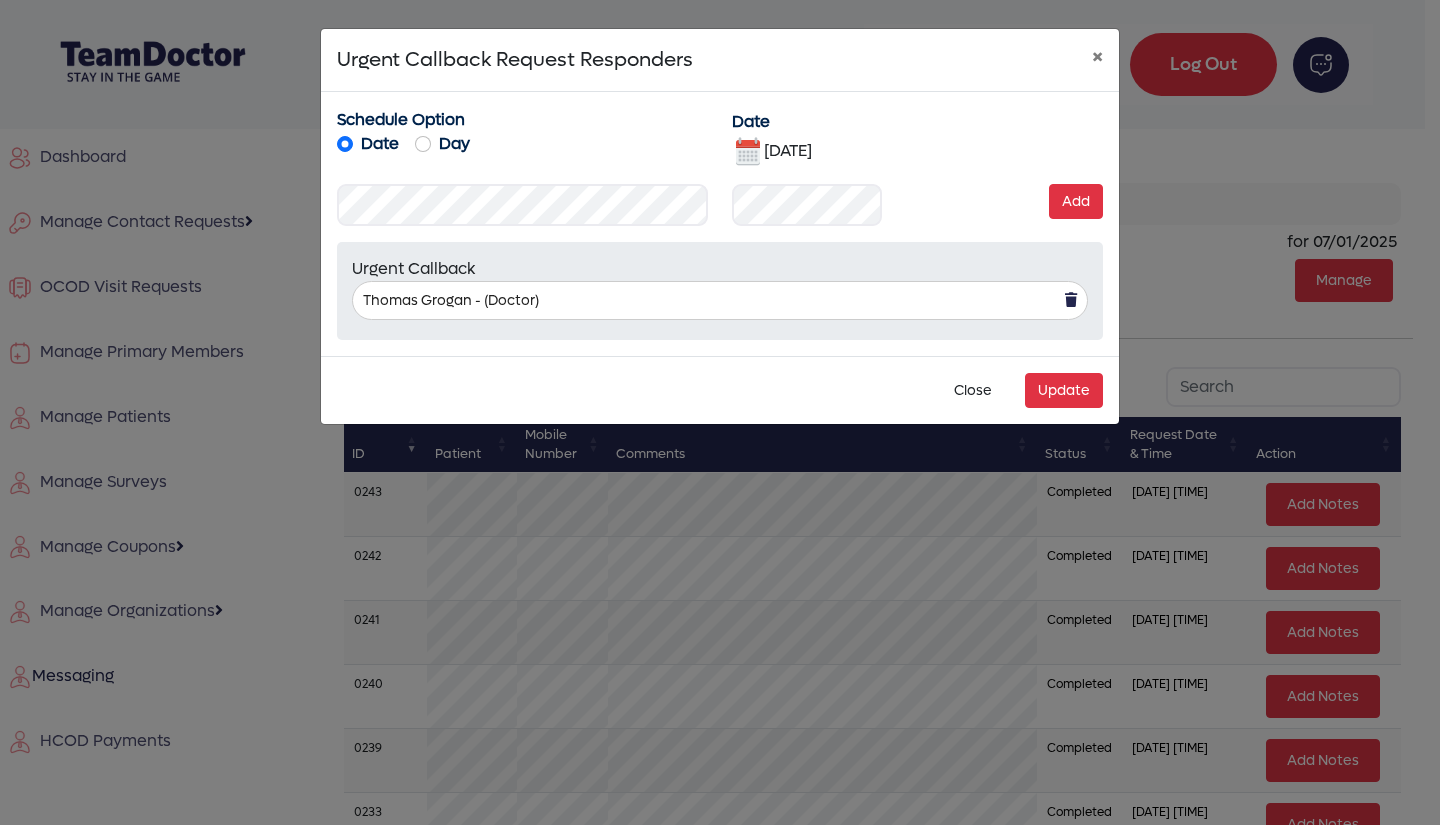 click at bounding box center [748, 152] 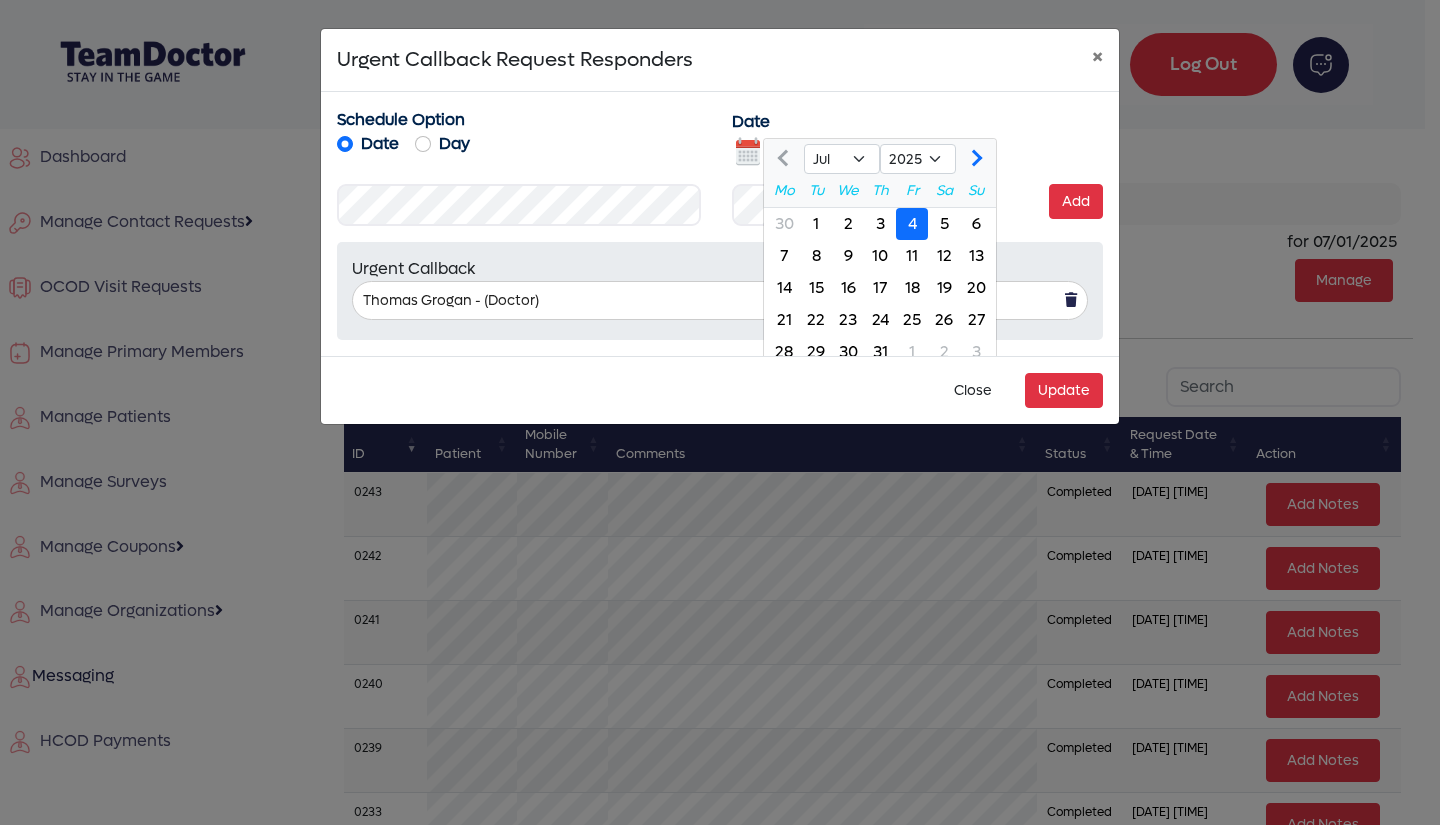 click on "5" at bounding box center [944, 224] 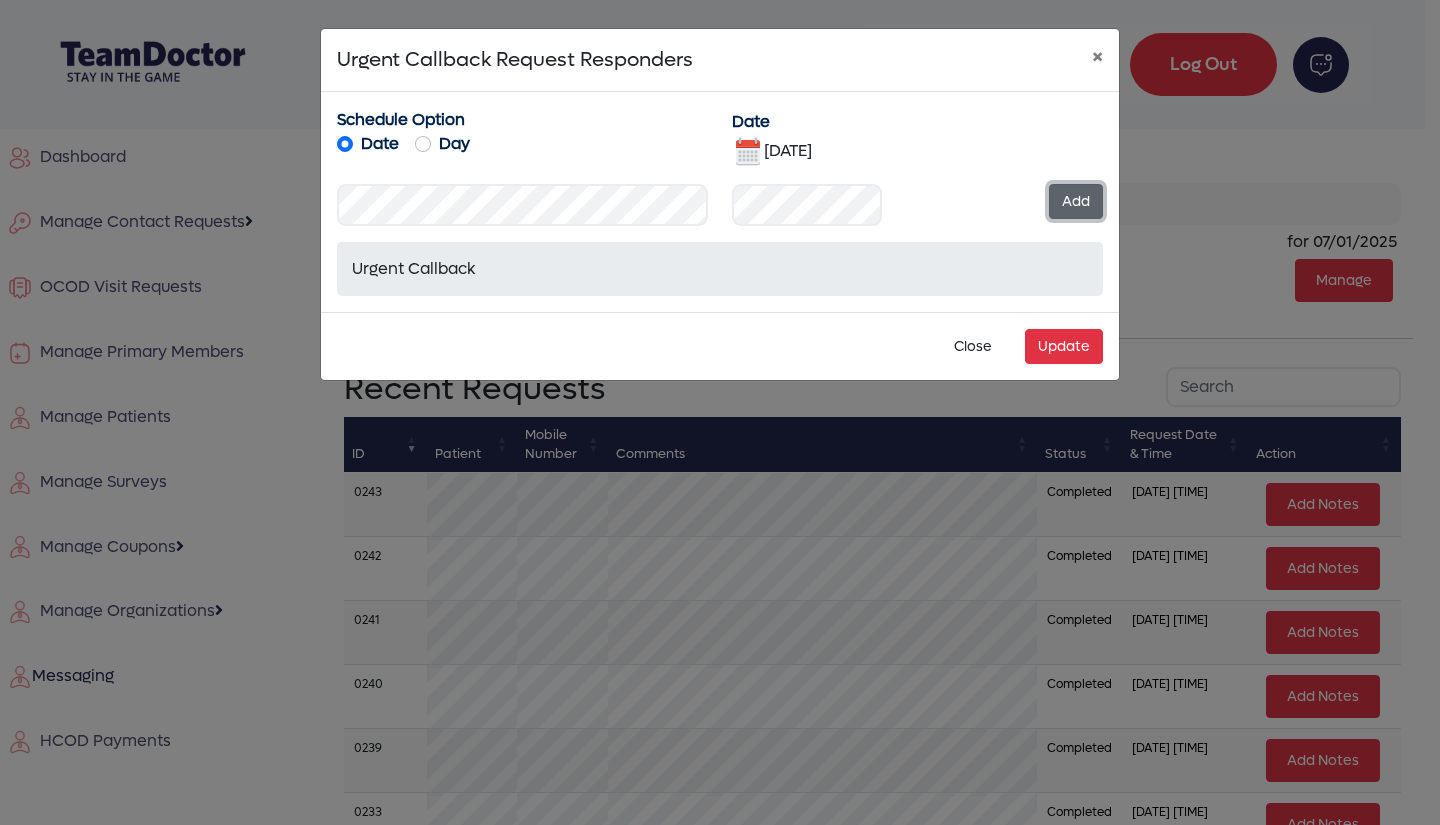 click on "Add" at bounding box center [1076, 201] 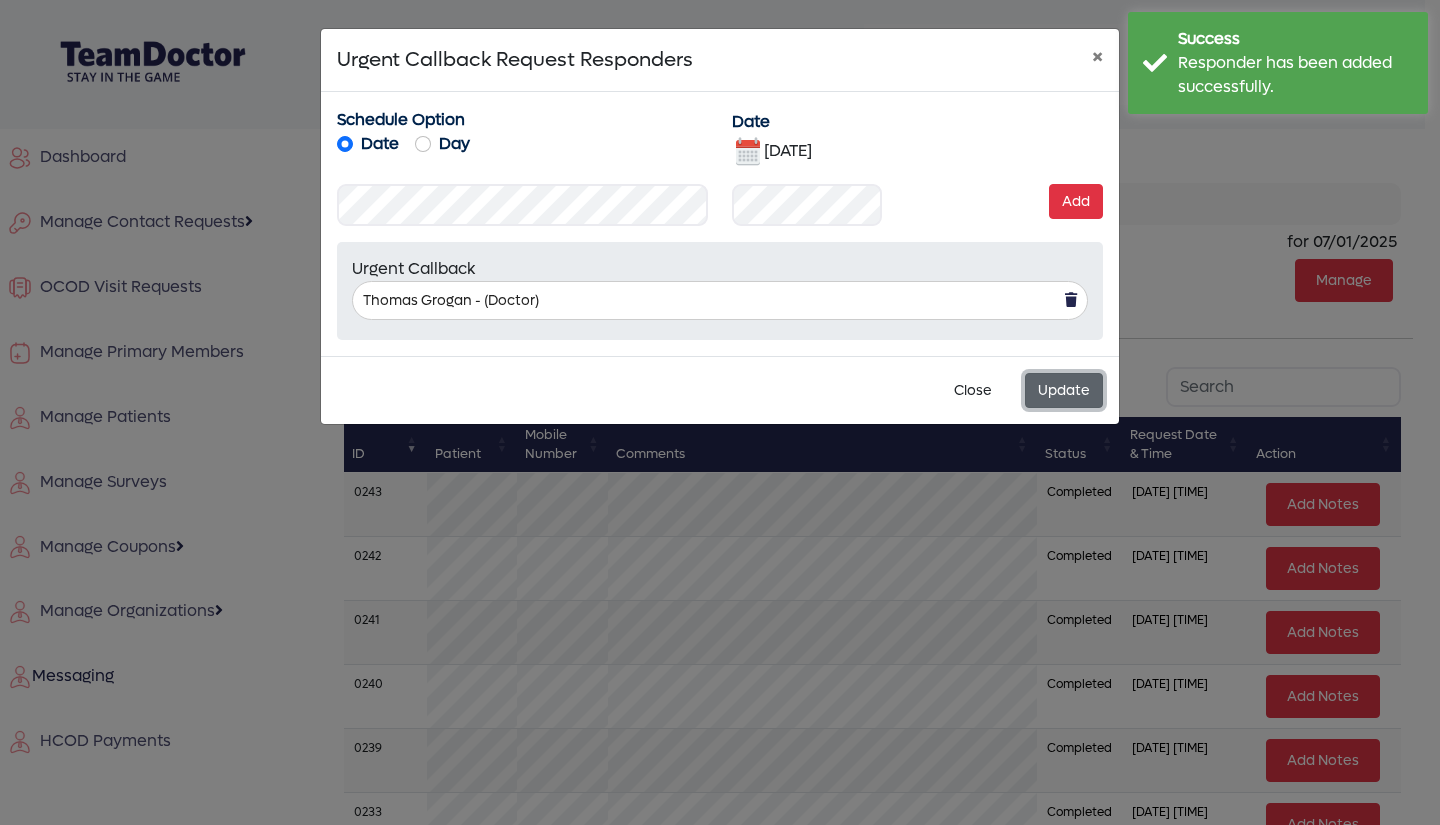 click on "Update" at bounding box center (1064, 390) 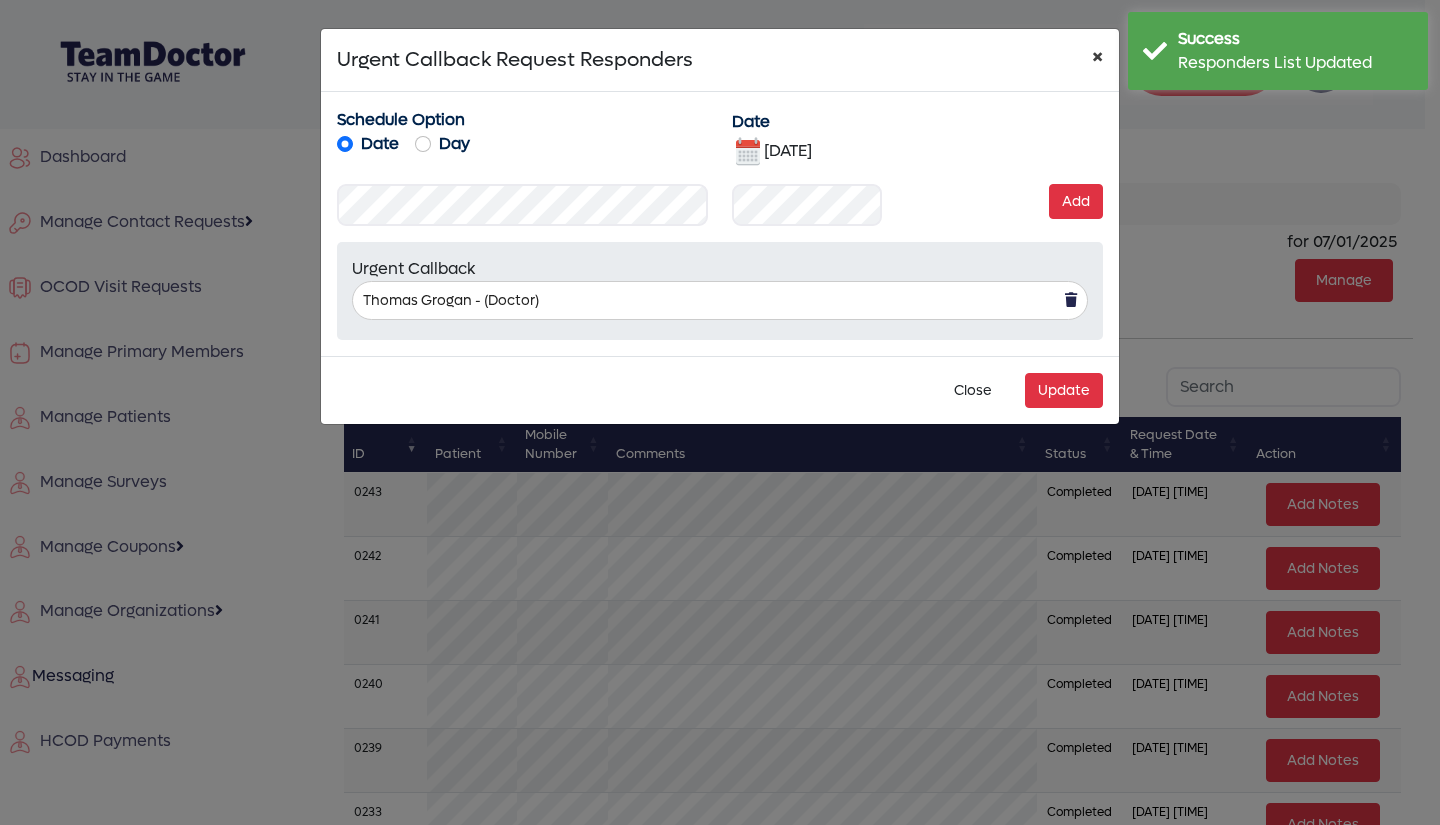click on "×" at bounding box center [1097, 57] 